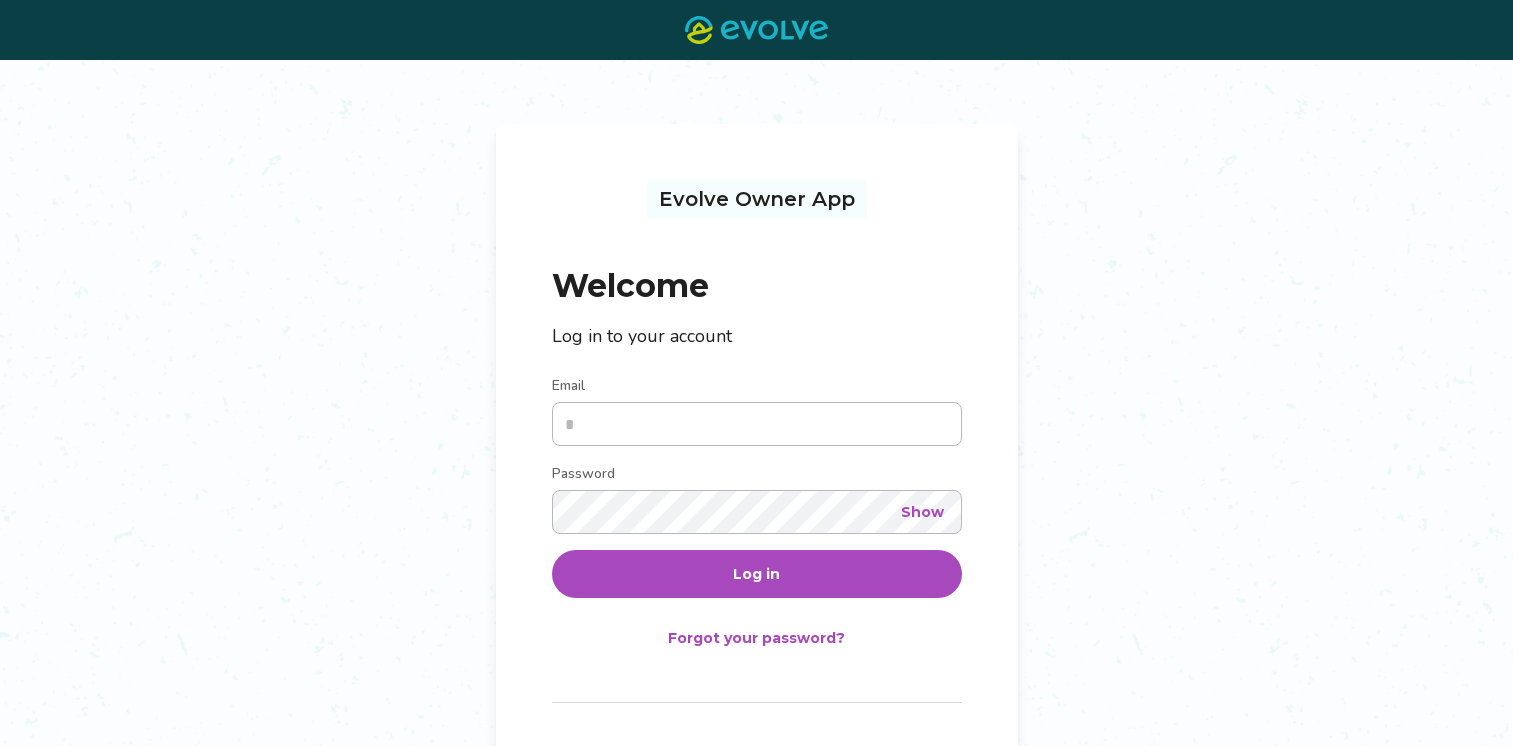 scroll, scrollTop: 0, scrollLeft: 0, axis: both 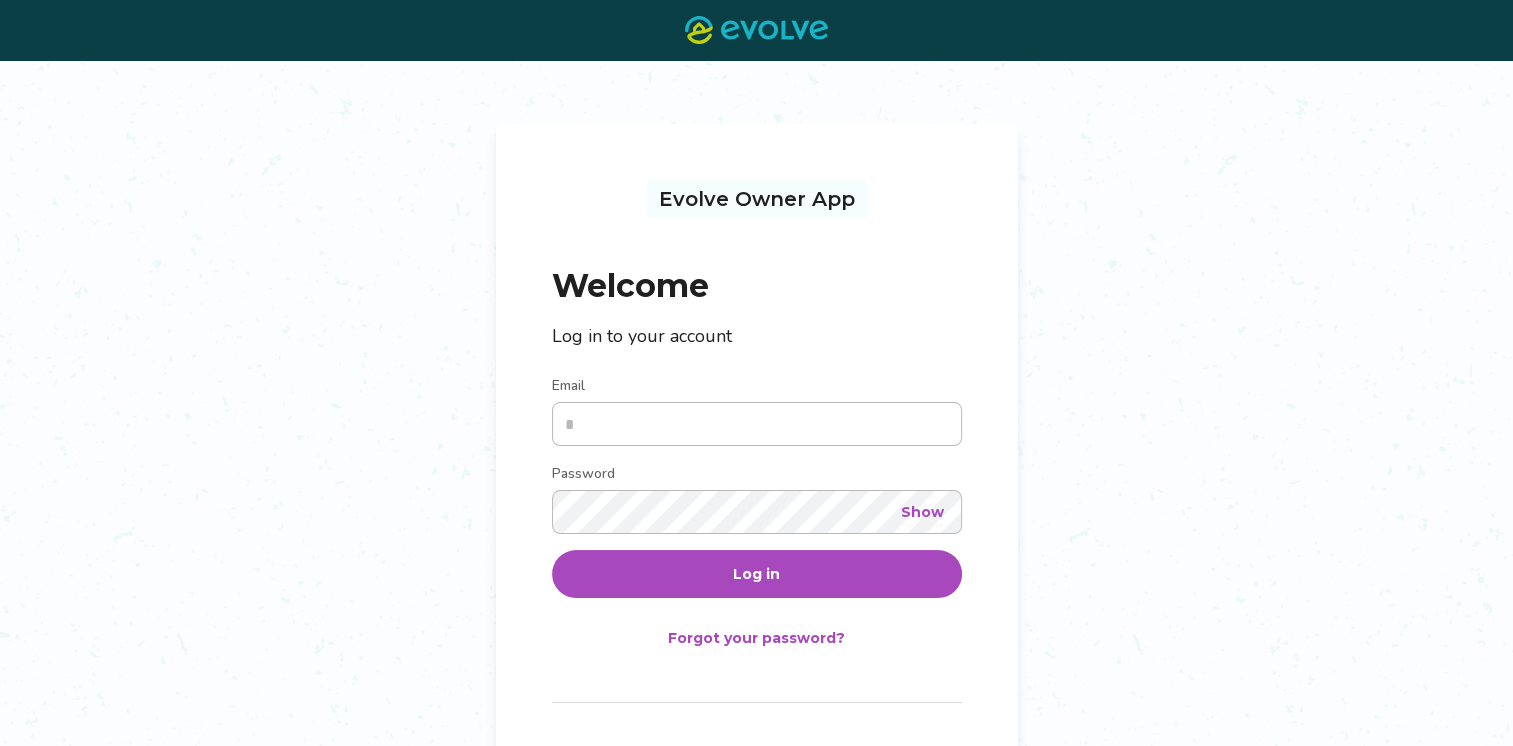 type on "**********" 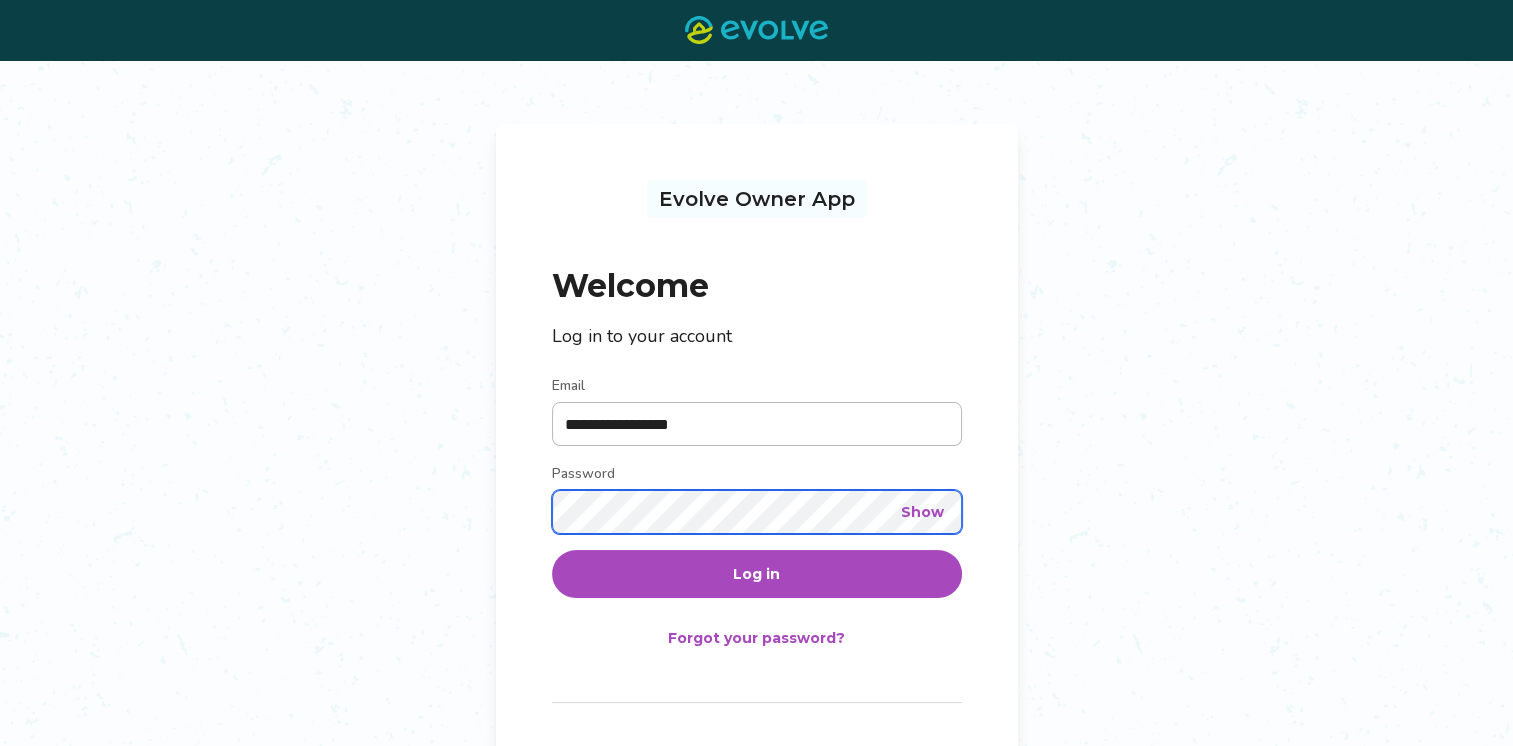click on "Log in" at bounding box center (757, 574) 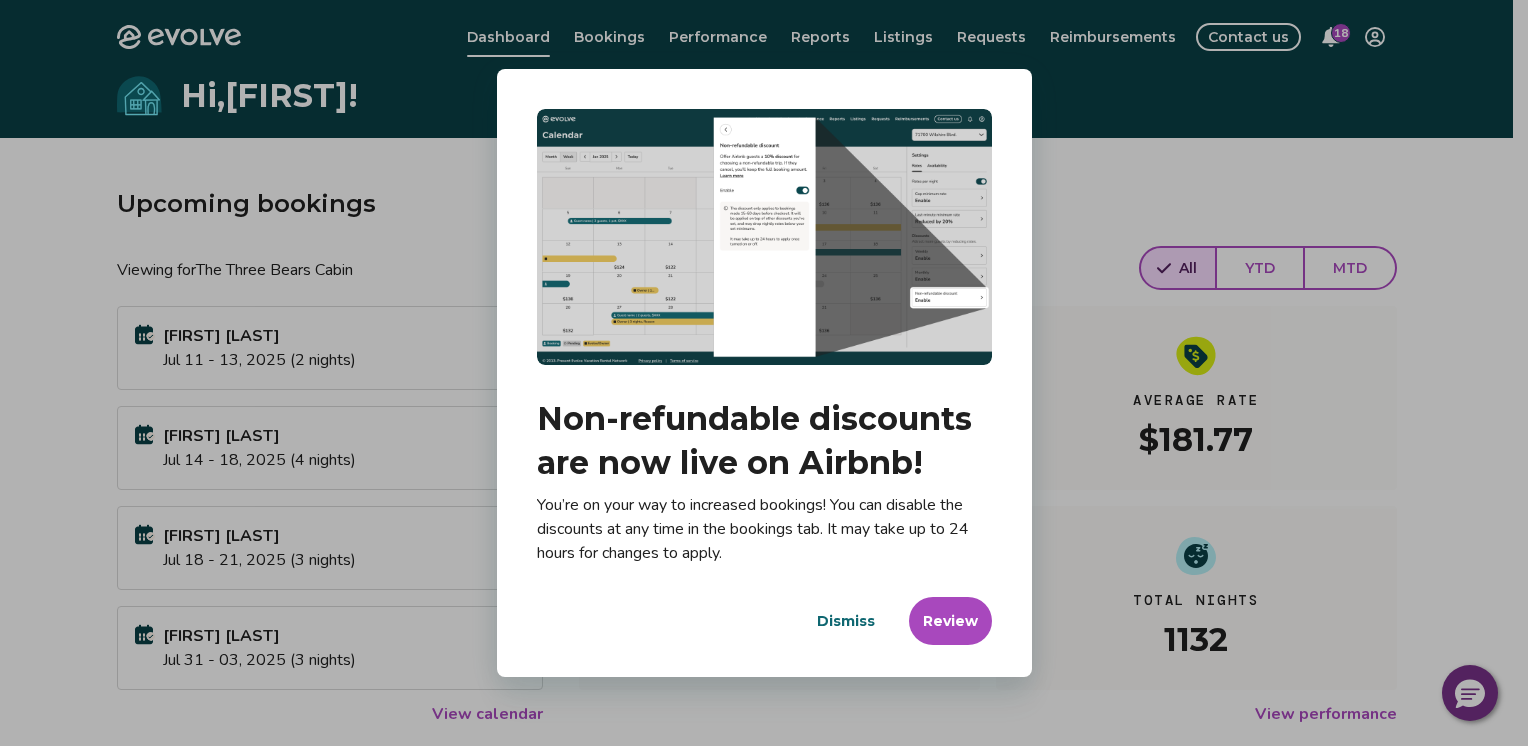 click on "Dialog Non-refundable discounts are now live on Airbnb! You’re on your way to increased bookings! You can disable the discounts at any time in the bookings tab. It may take up to 24 hours for changes to apply. Dismiss Review" at bounding box center (764, 373) 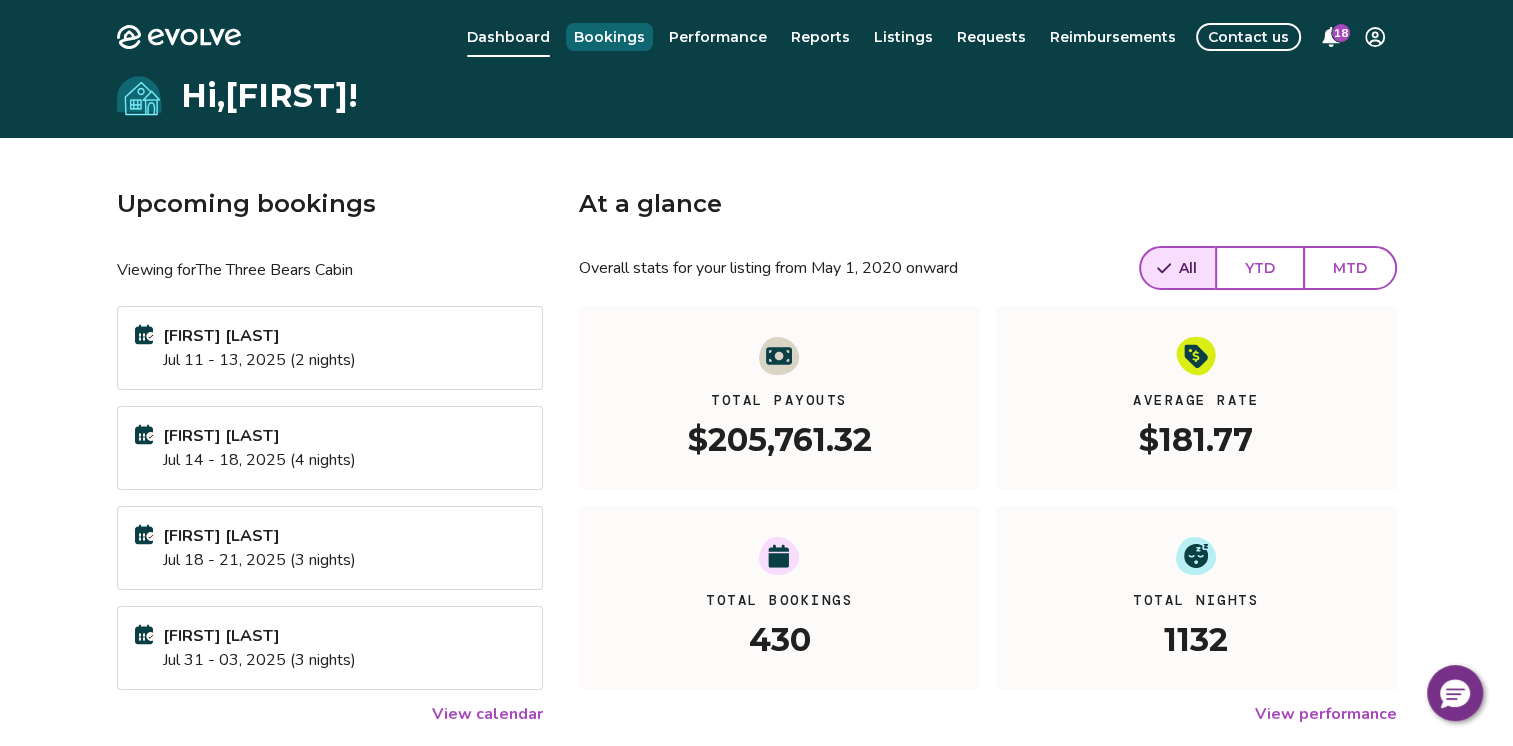 click on "Bookings" at bounding box center (609, 37) 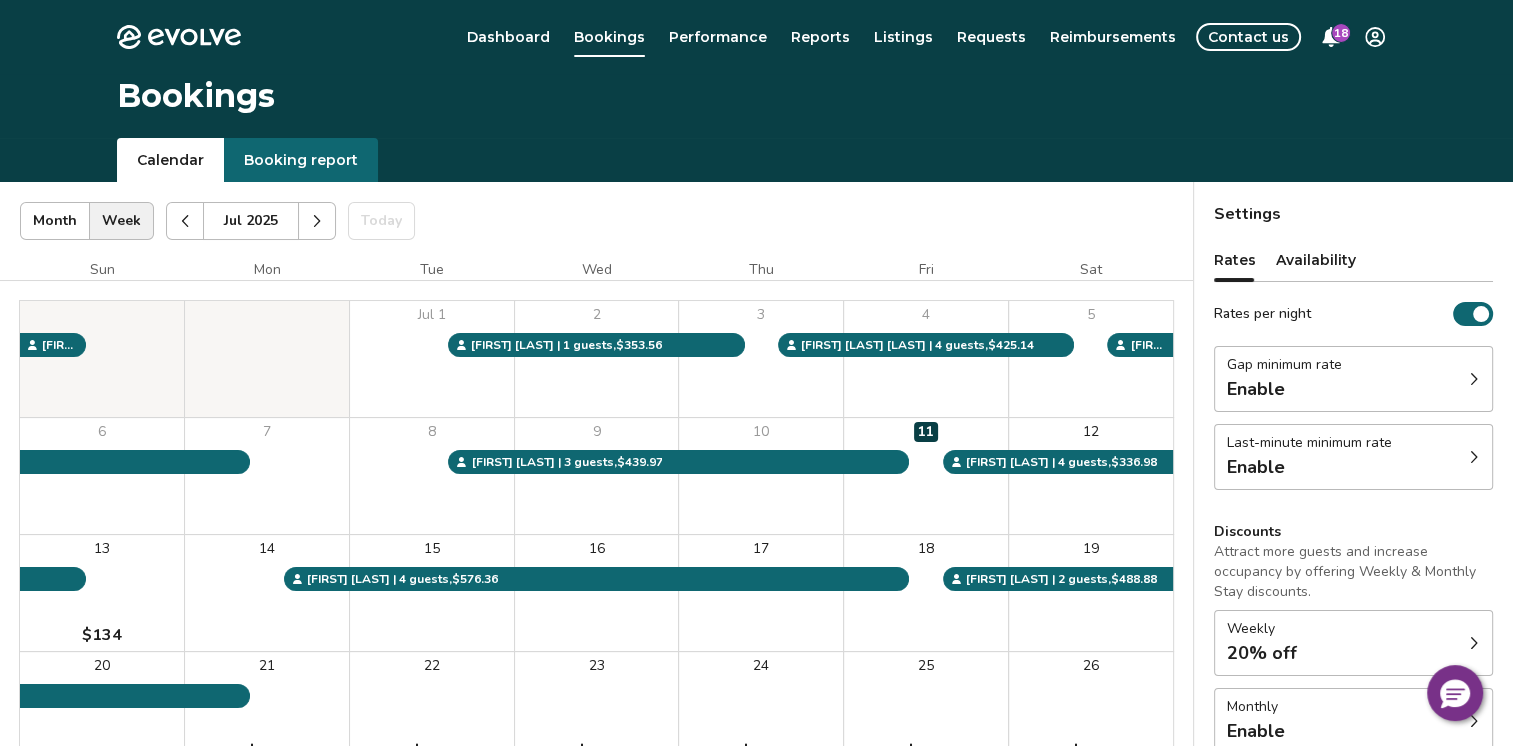scroll, scrollTop: 100, scrollLeft: 0, axis: vertical 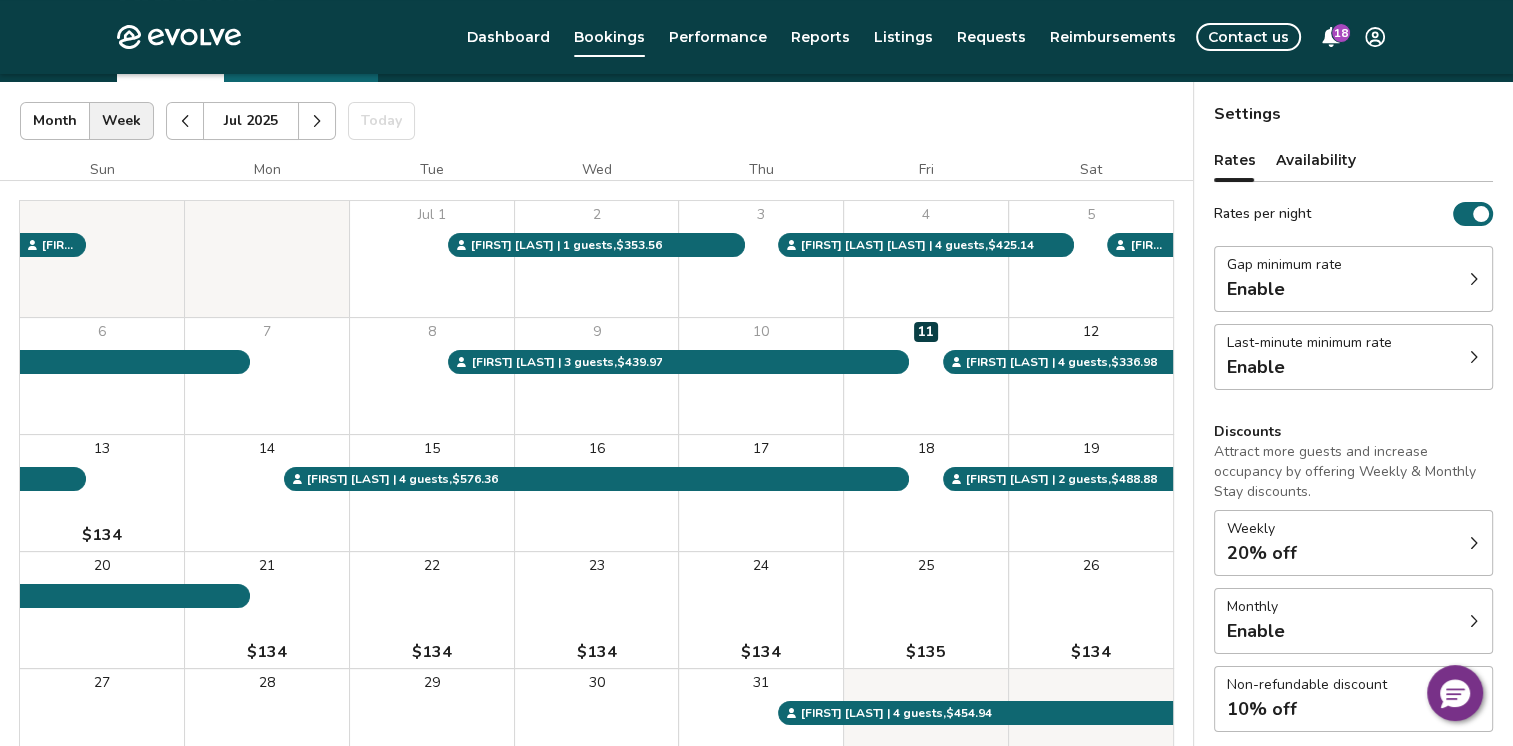 click 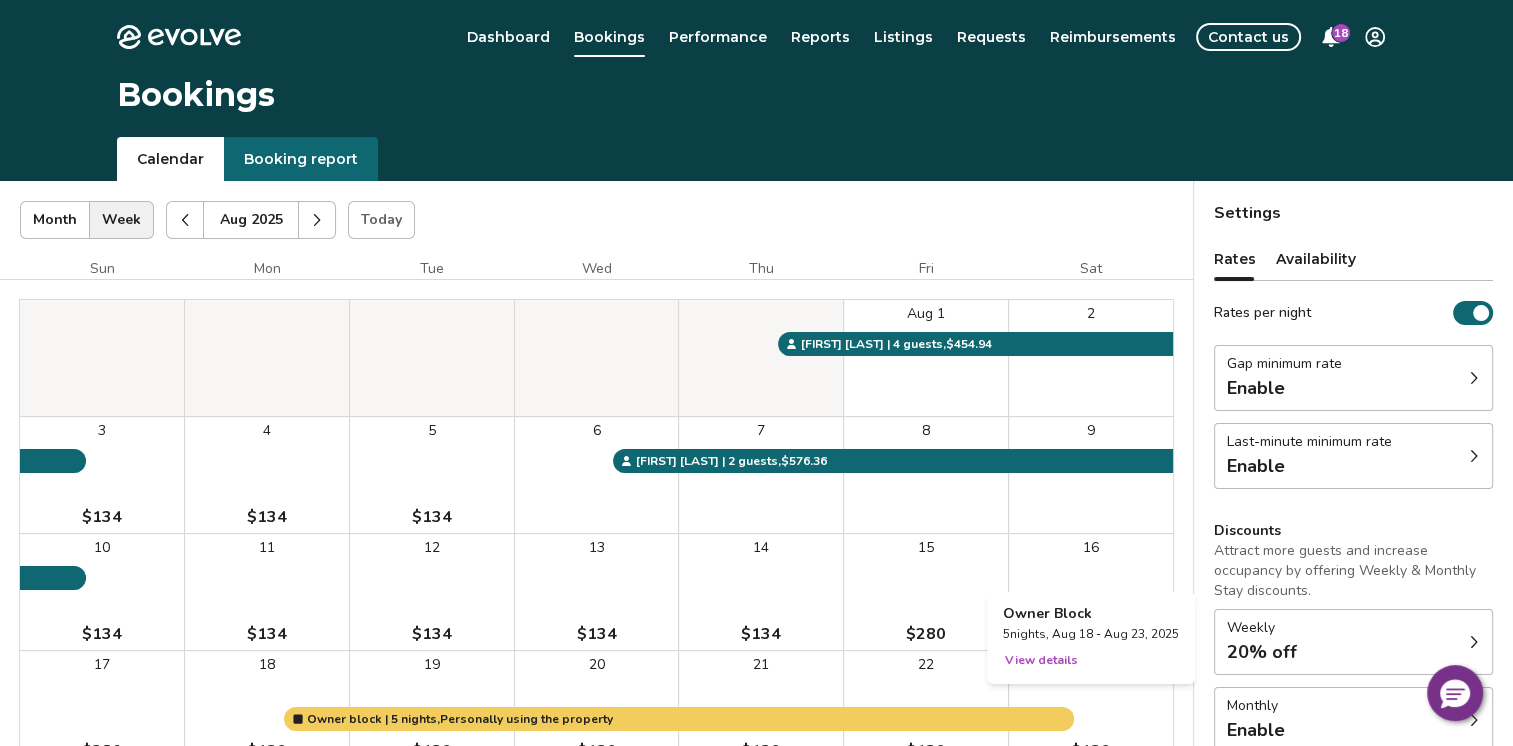 scroll, scrollTop: 0, scrollLeft: 0, axis: both 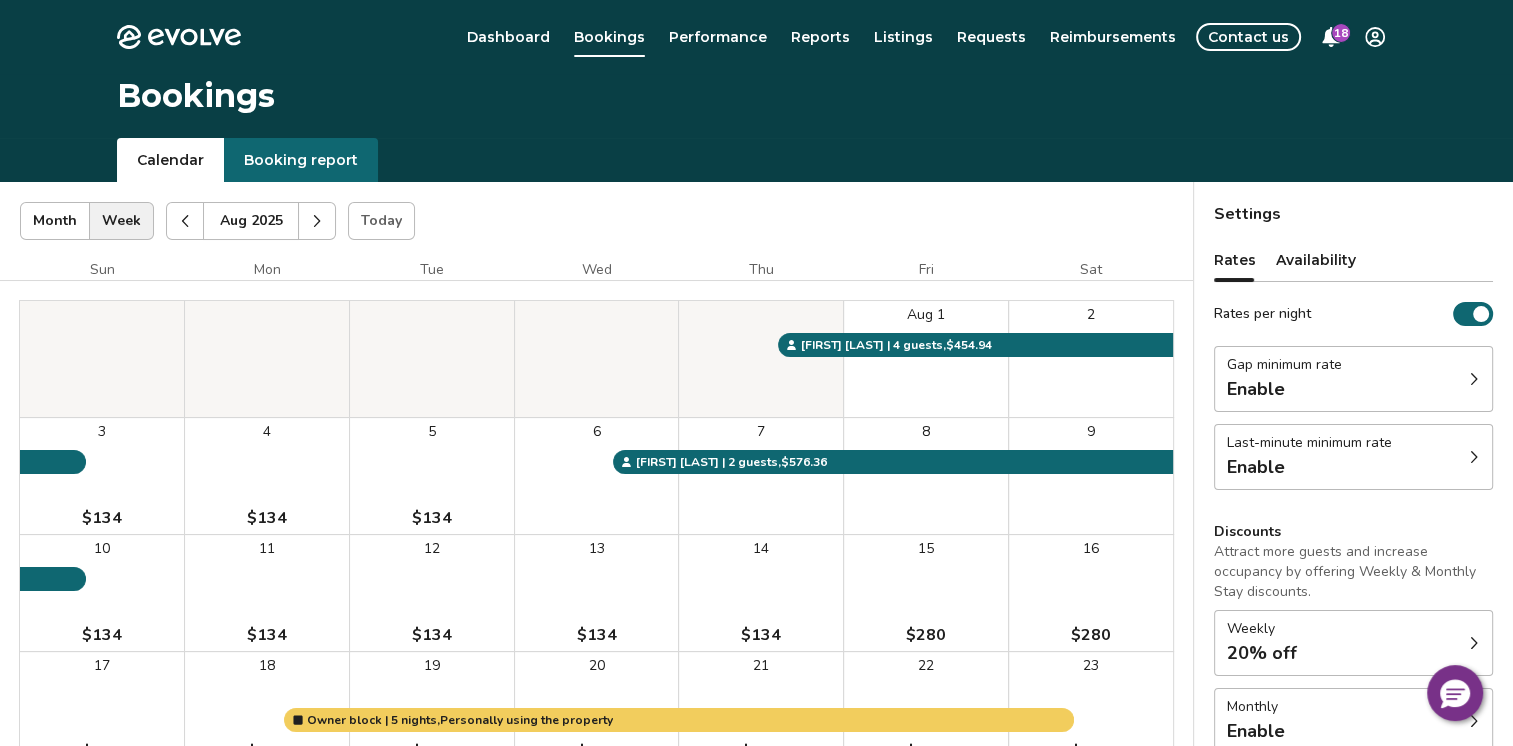 click 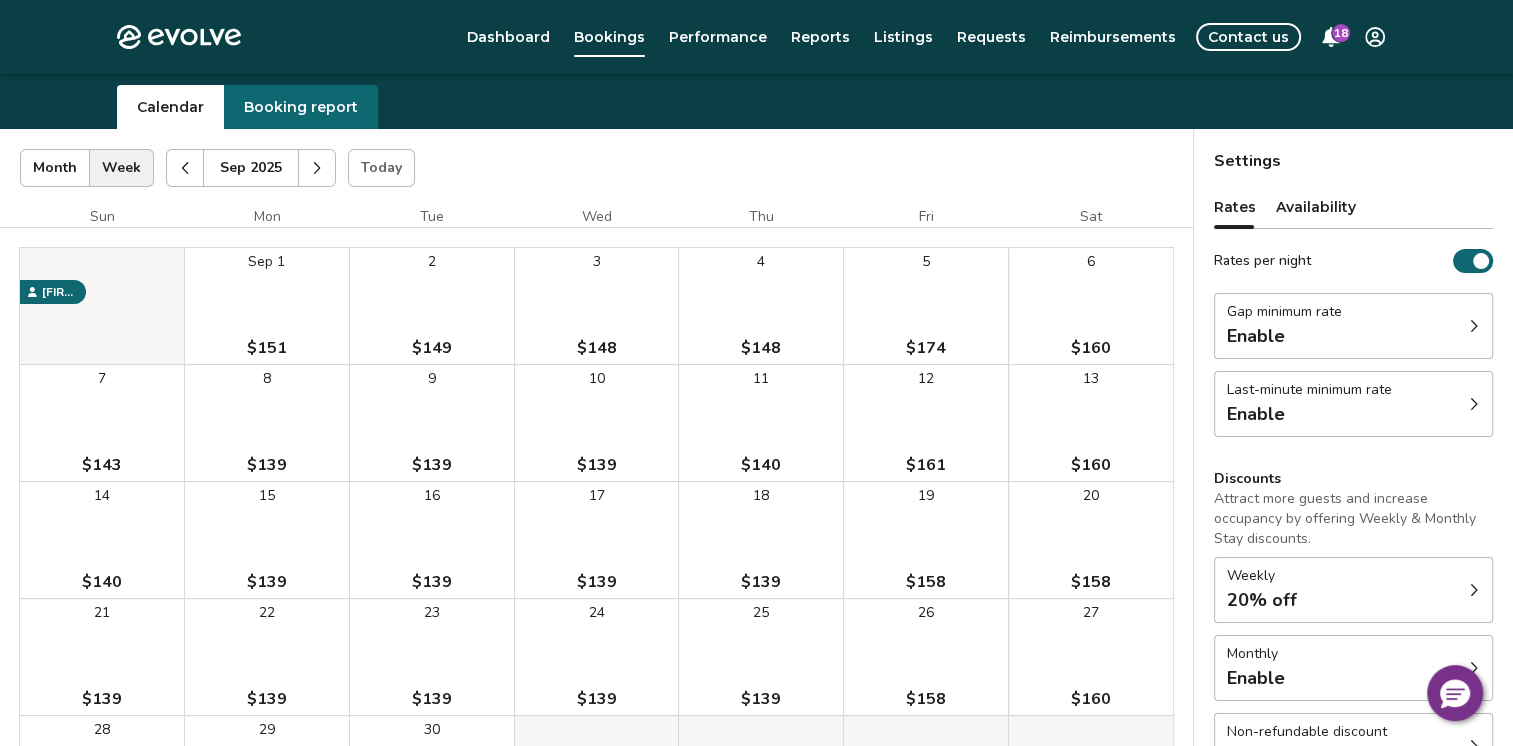 scroll, scrollTop: 100, scrollLeft: 0, axis: vertical 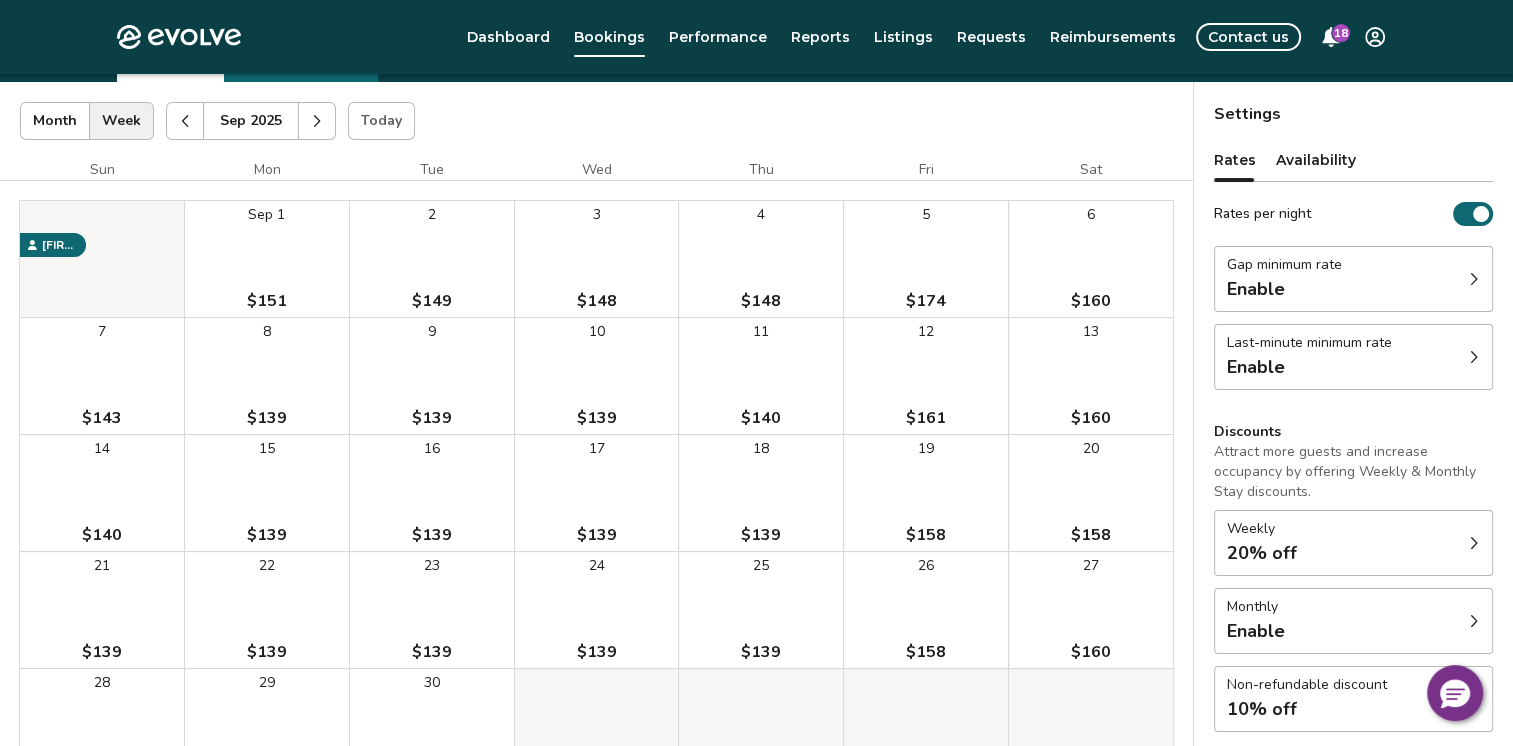 click at bounding box center [185, 121] 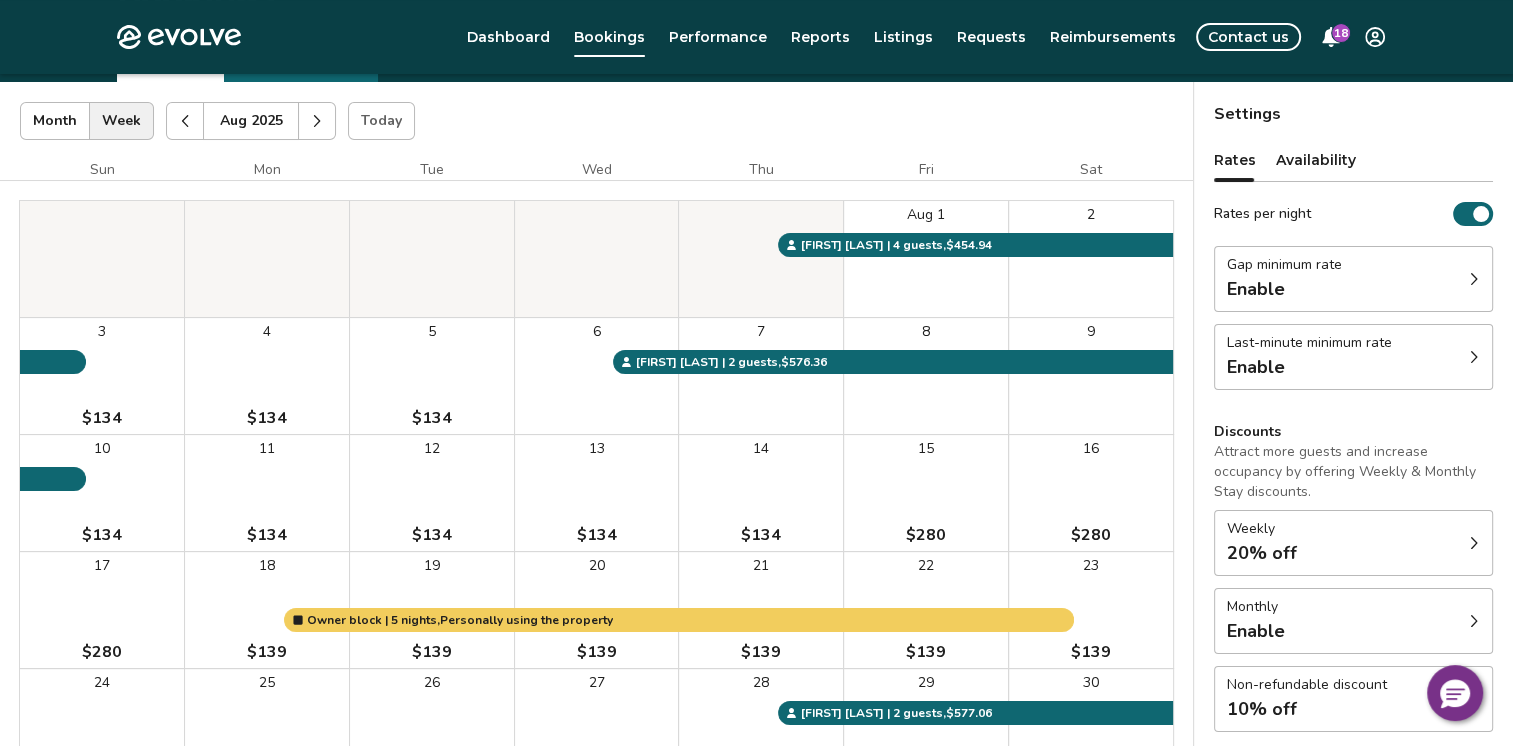 click at bounding box center [317, 121] 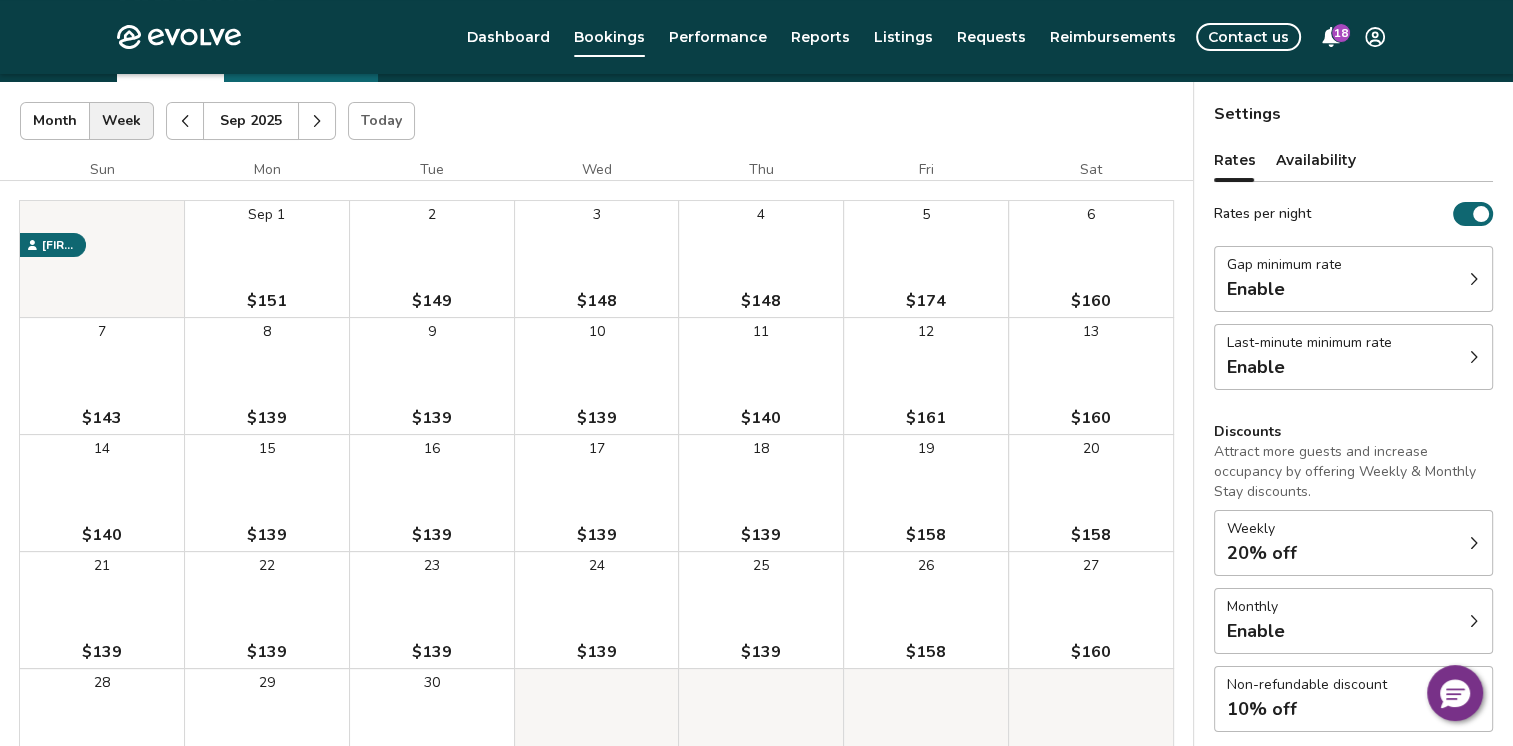 click 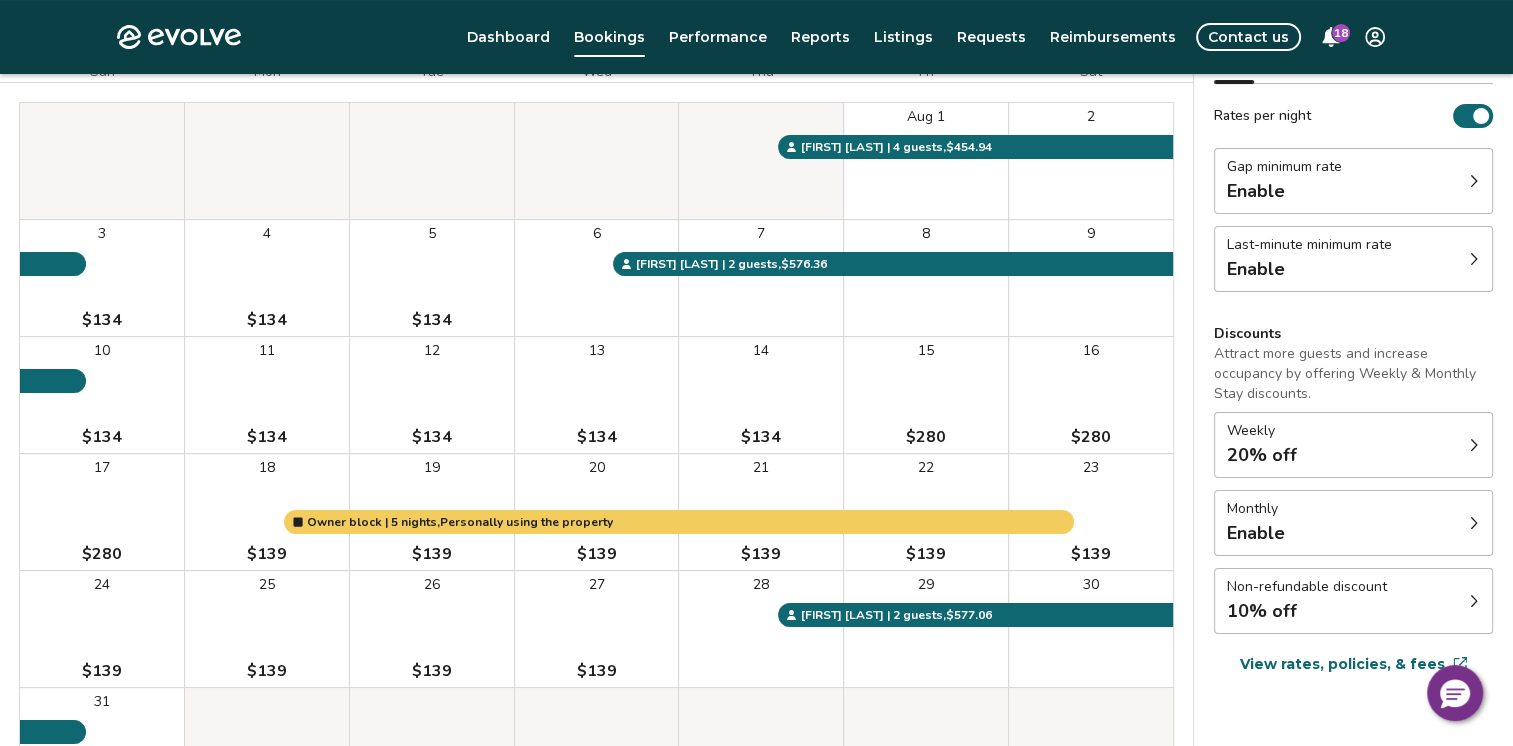 scroll, scrollTop: 0, scrollLeft: 0, axis: both 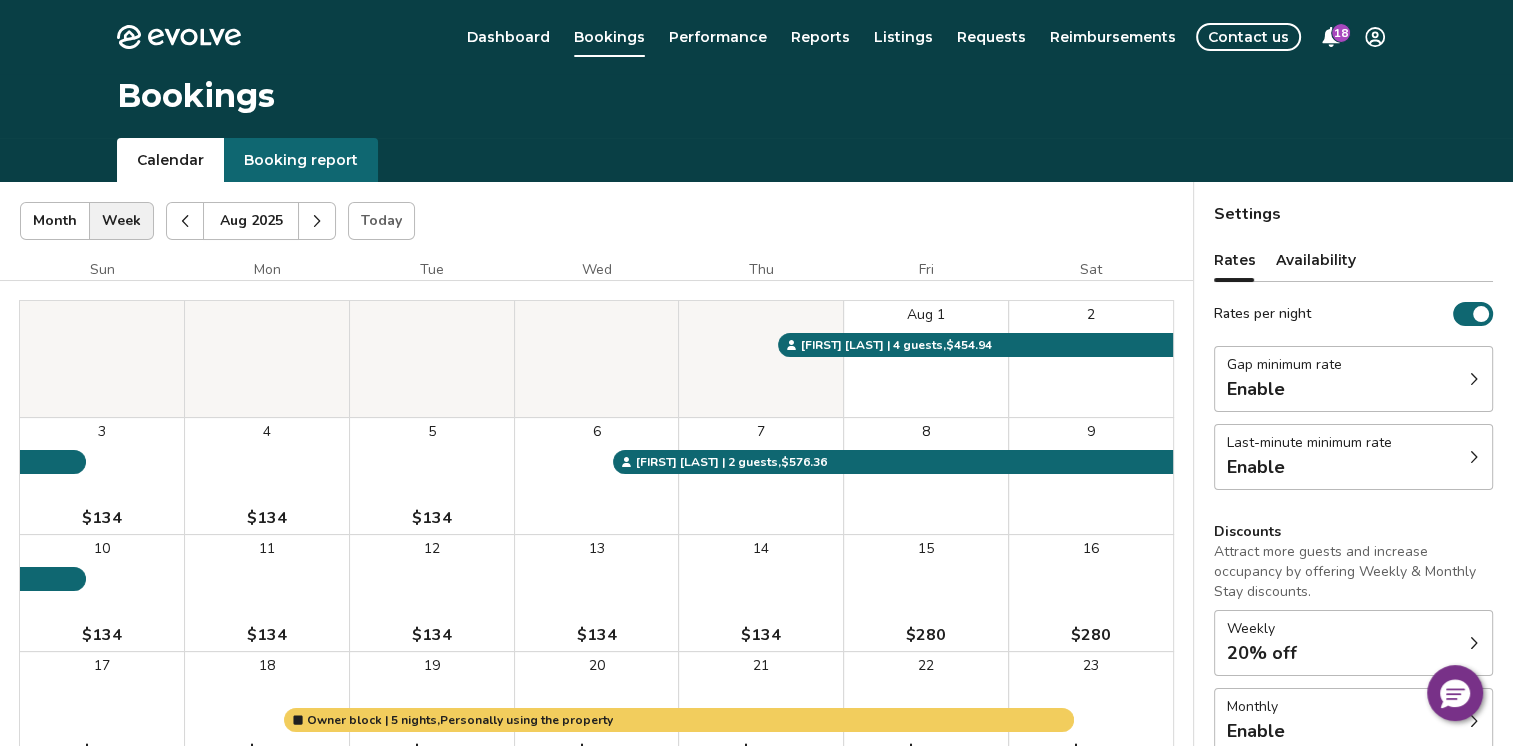 click 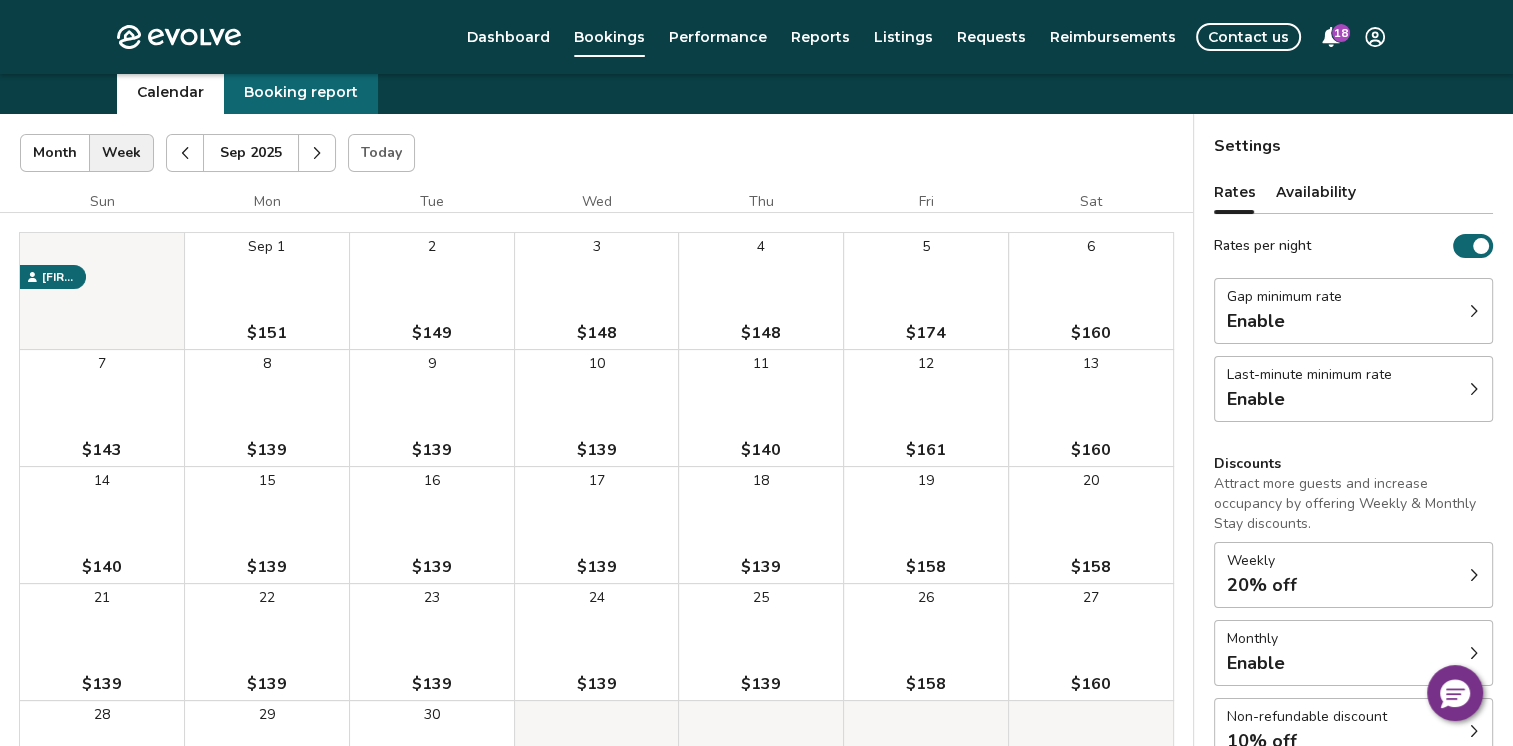 scroll, scrollTop: 100, scrollLeft: 0, axis: vertical 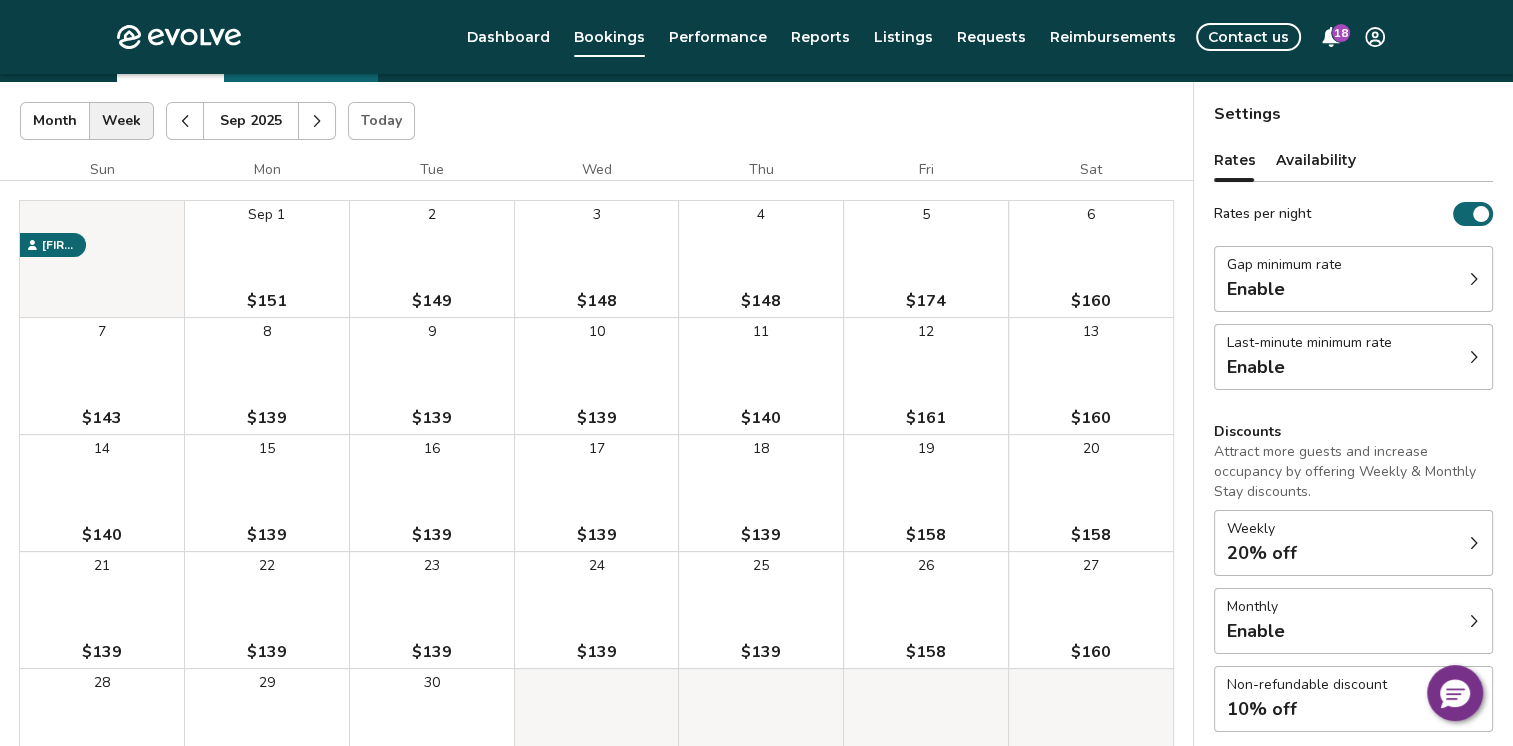 click at bounding box center (185, 121) 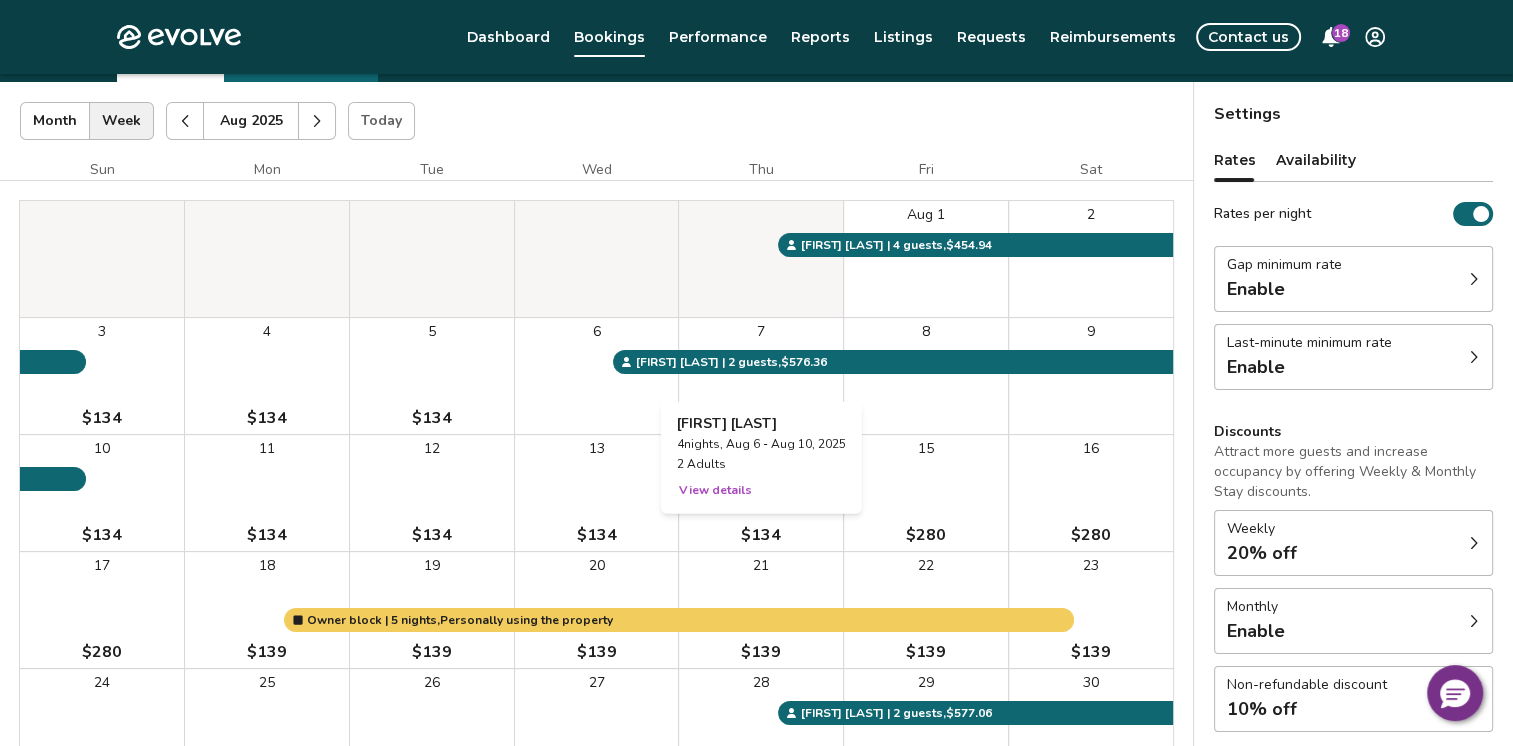 click on "7" at bounding box center (761, 376) 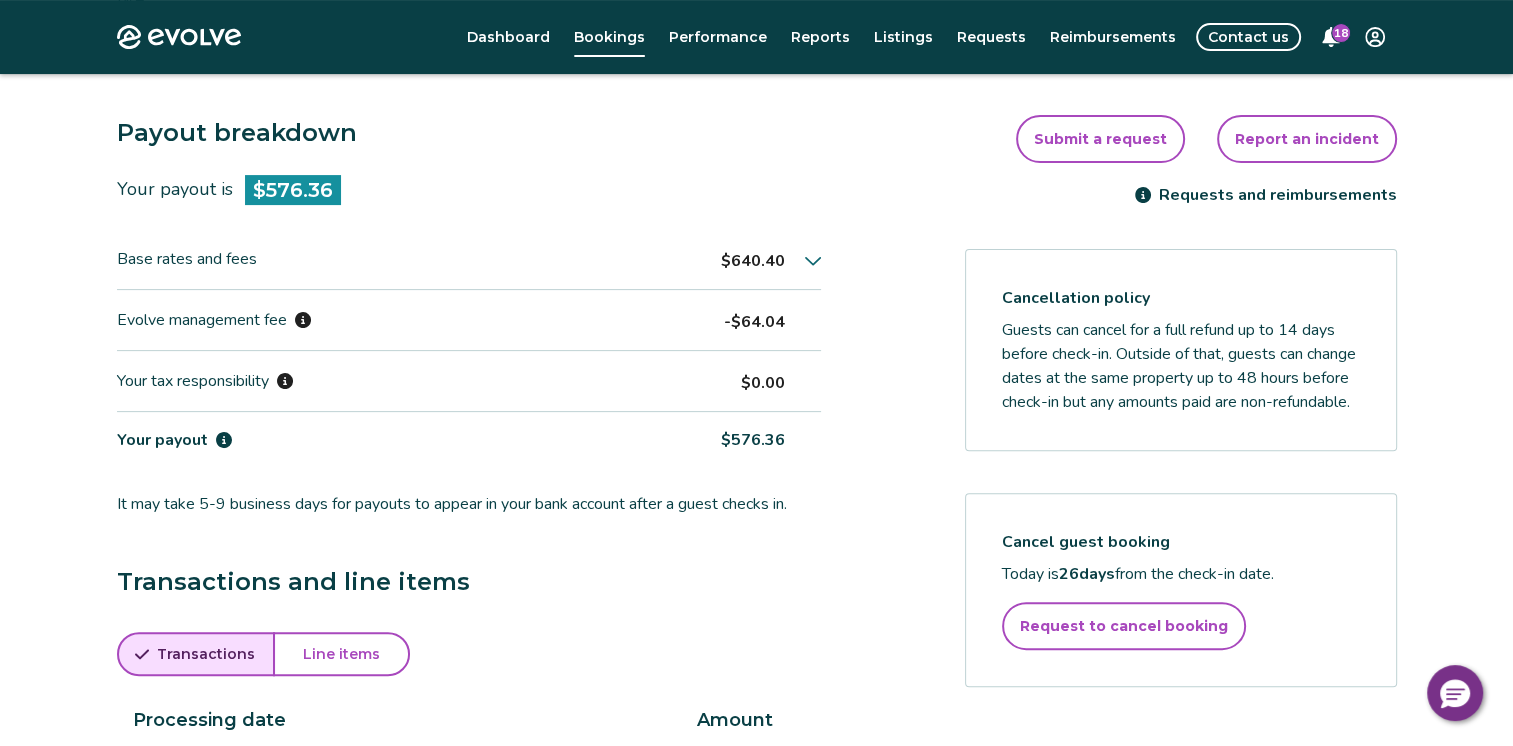 scroll, scrollTop: 418, scrollLeft: 0, axis: vertical 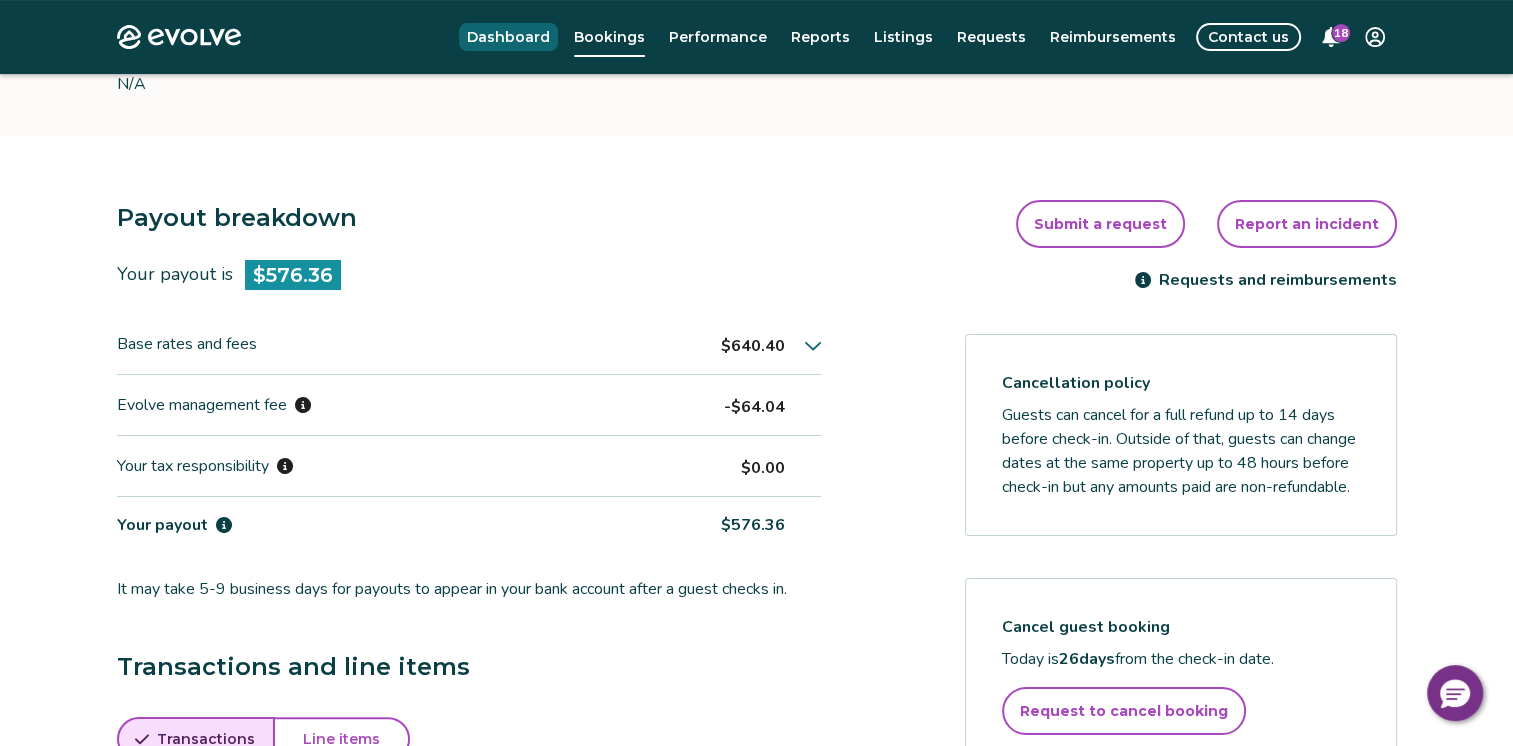 click on "Dashboard" at bounding box center [508, 37] 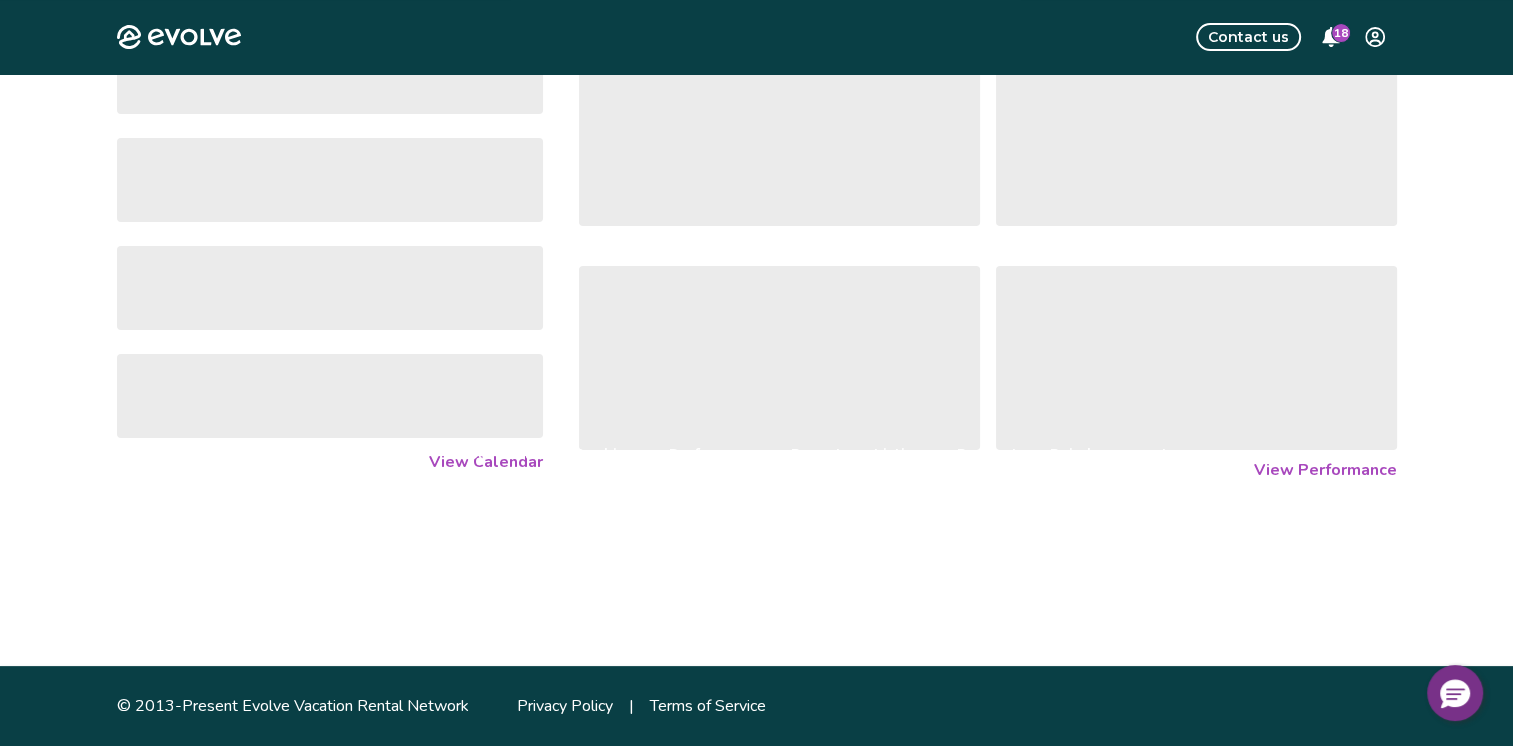 scroll, scrollTop: 0, scrollLeft: 0, axis: both 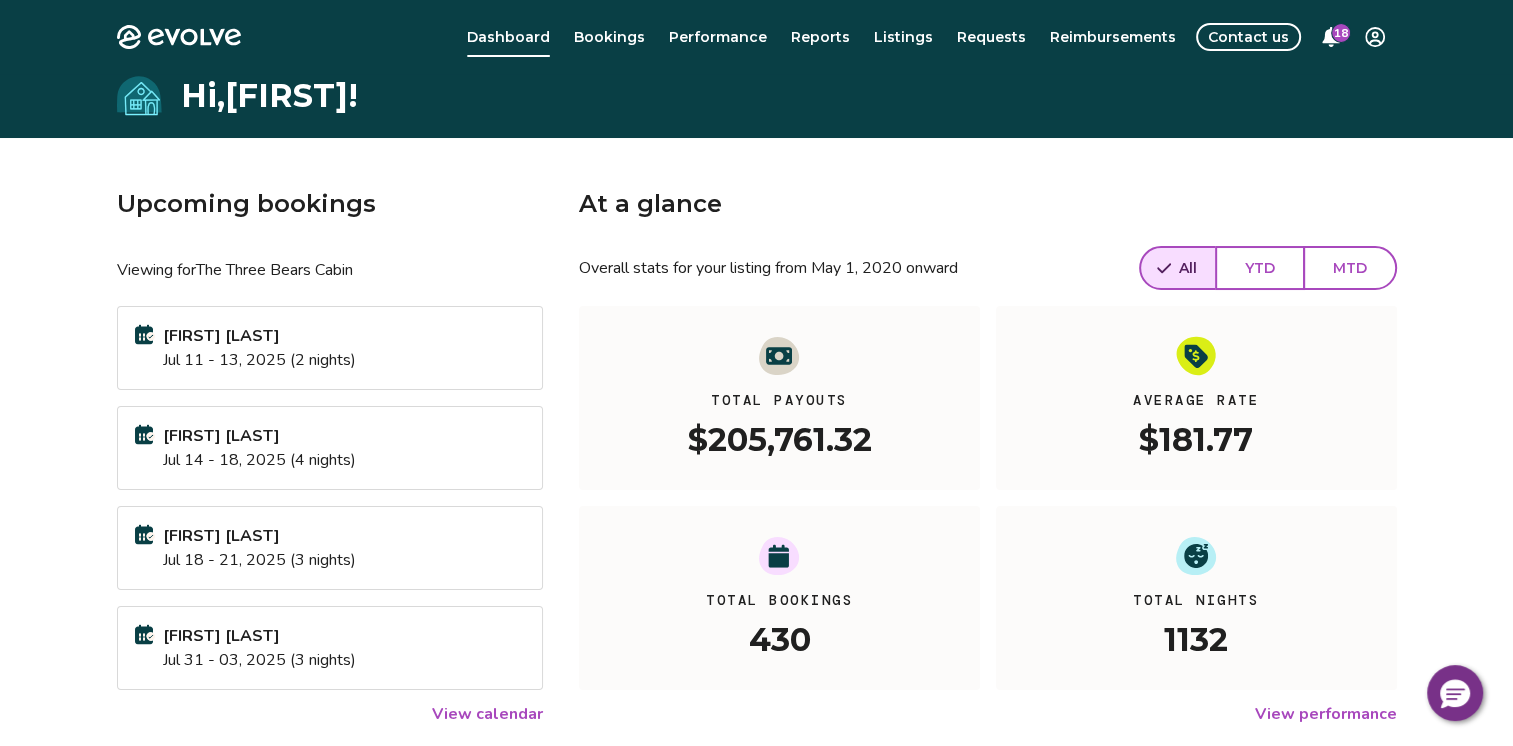 click on "Bookings" at bounding box center (609, 37) 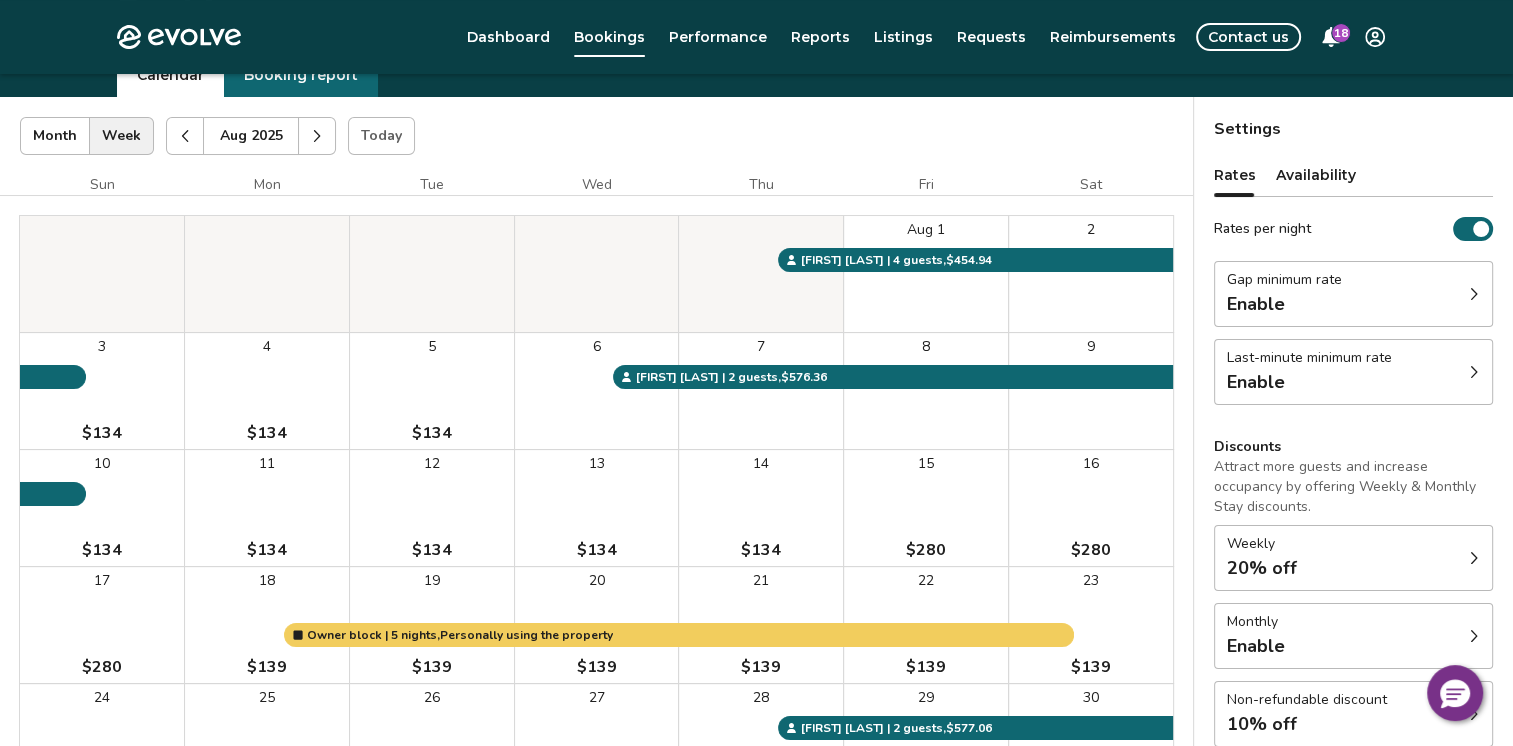 scroll, scrollTop: 200, scrollLeft: 0, axis: vertical 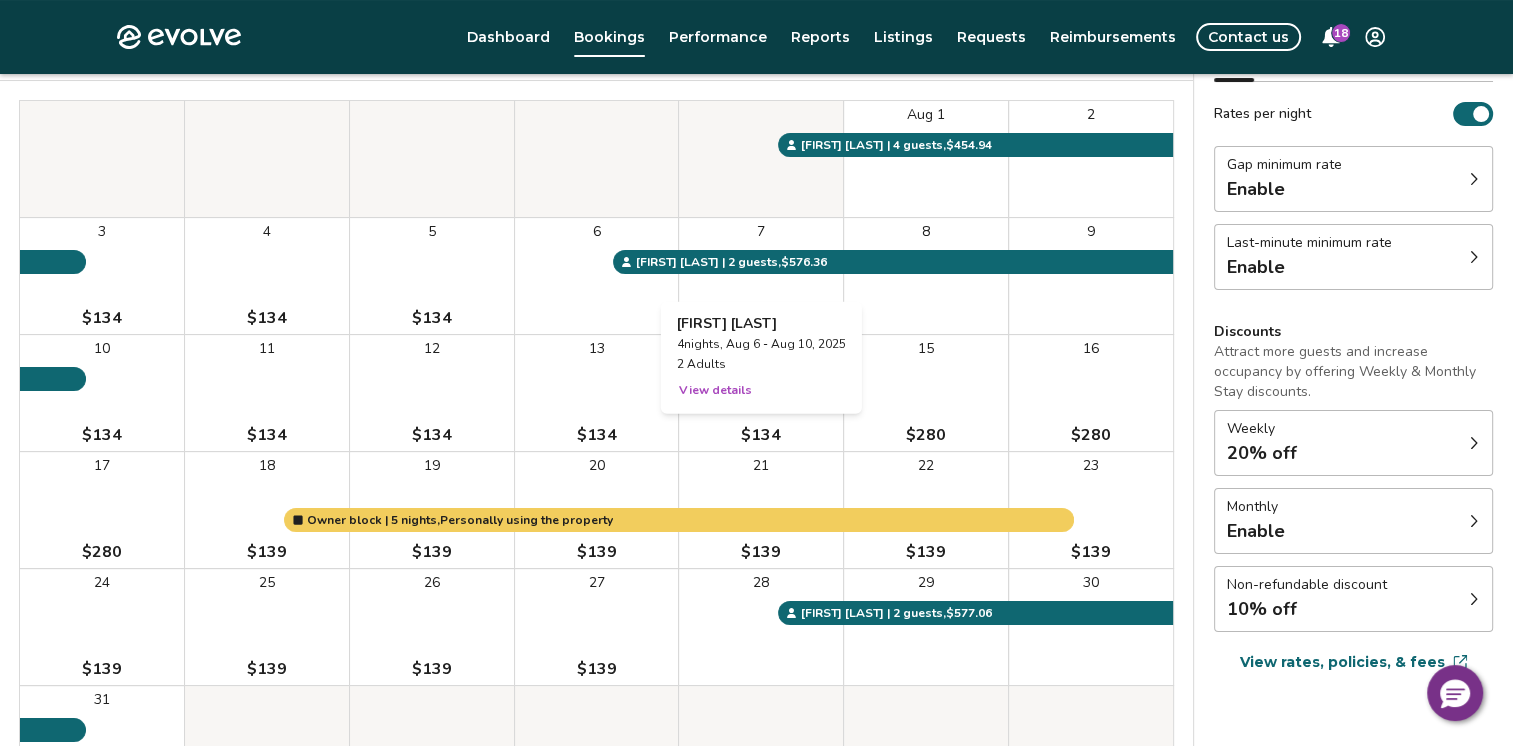 click on "7" at bounding box center (761, 276) 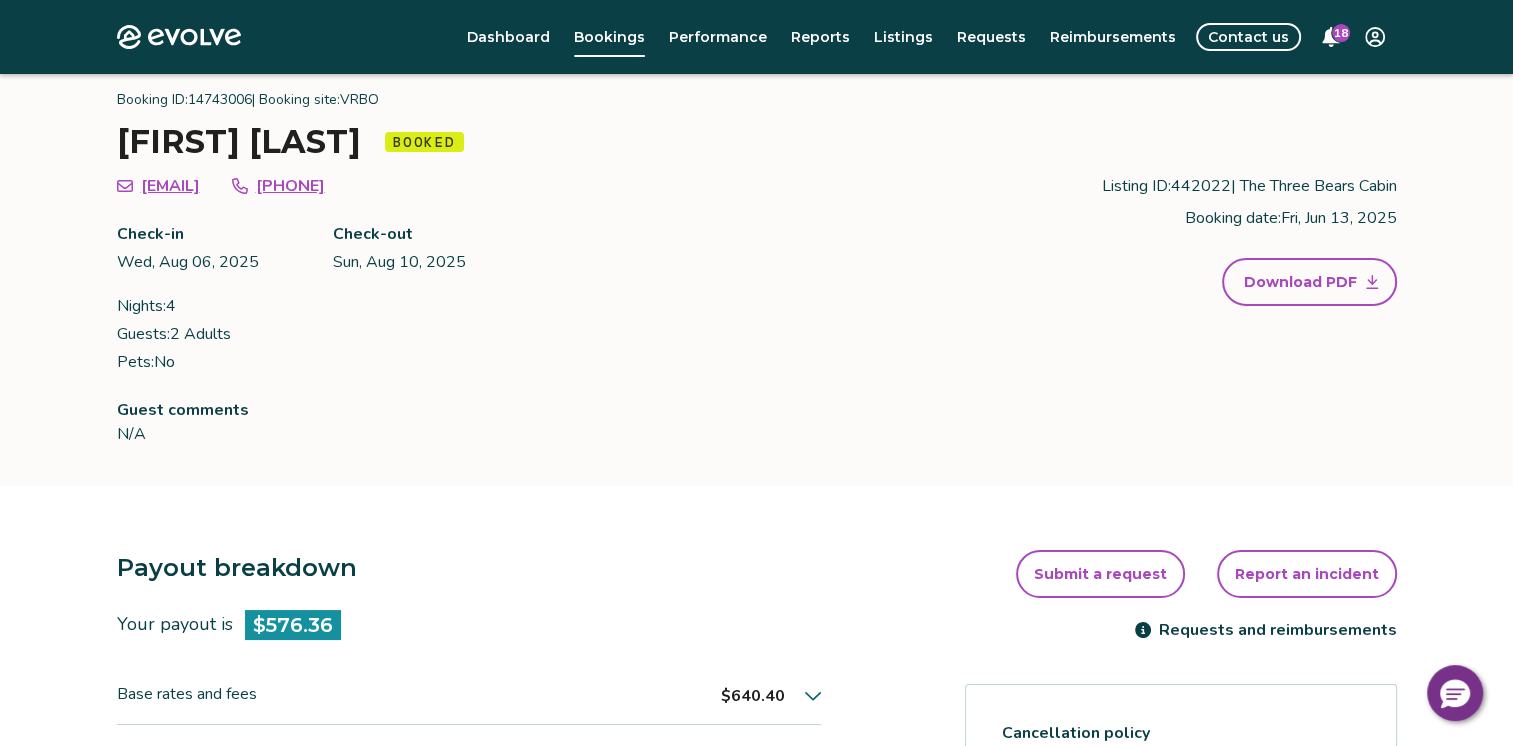 scroll, scrollTop: 300, scrollLeft: 0, axis: vertical 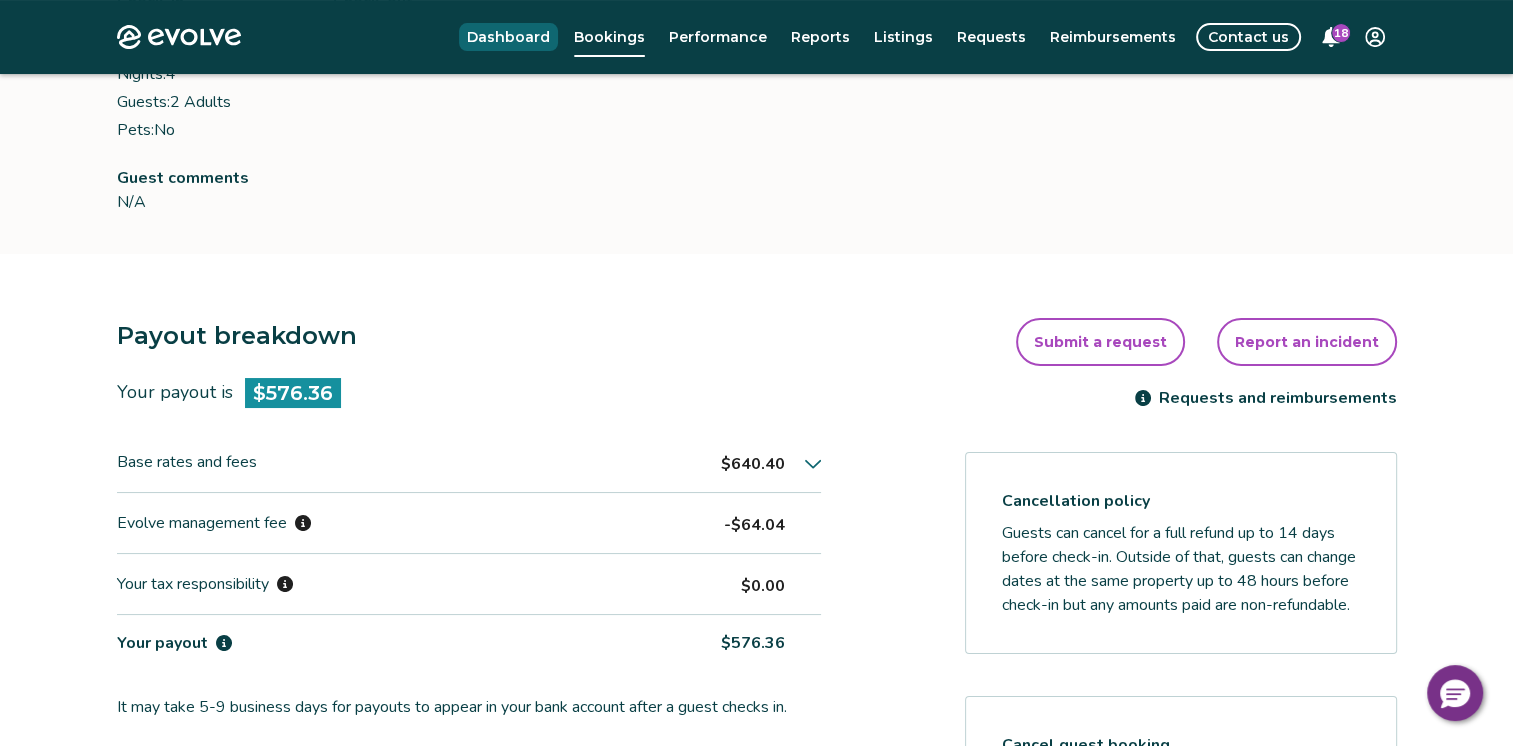 click on "Dashboard" at bounding box center [508, 37] 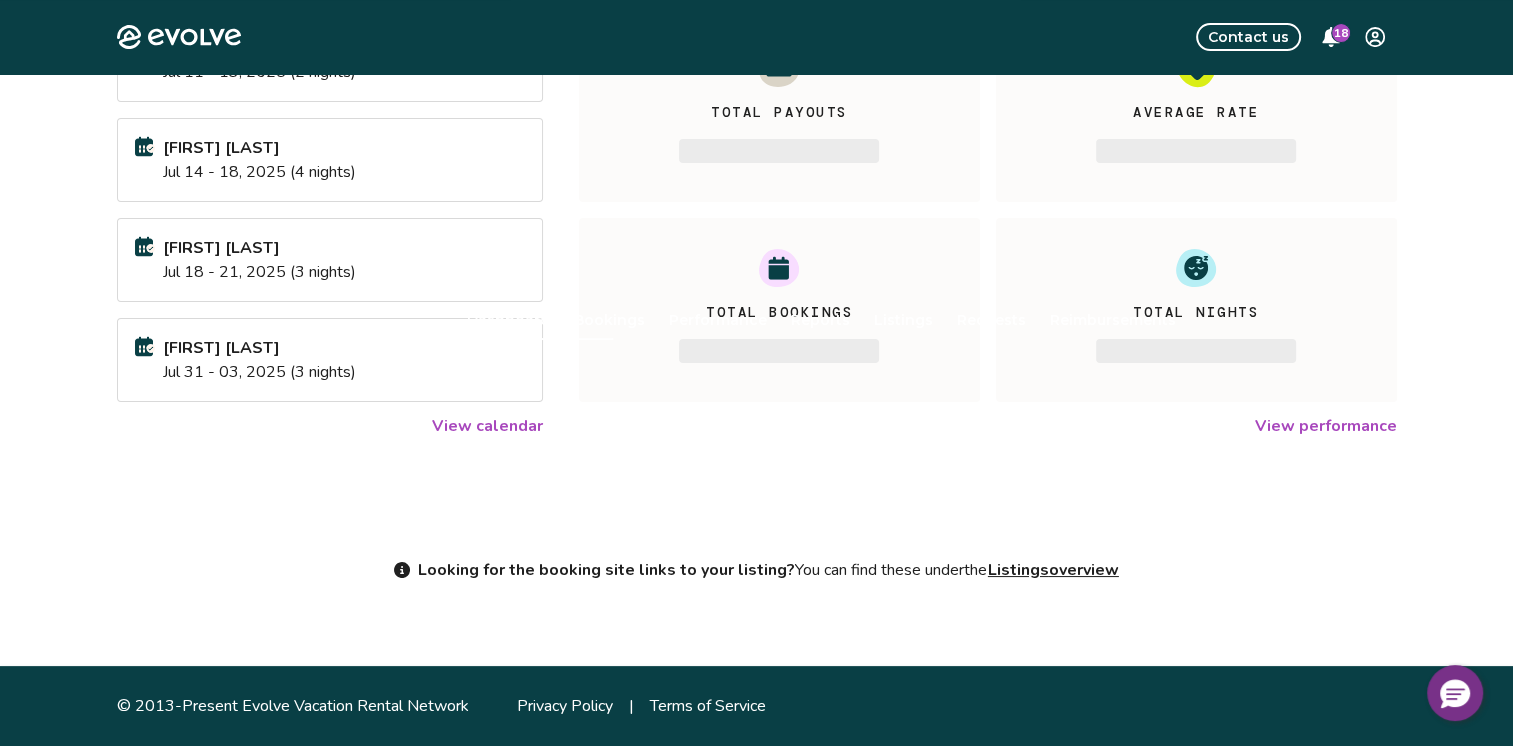 scroll, scrollTop: 0, scrollLeft: 0, axis: both 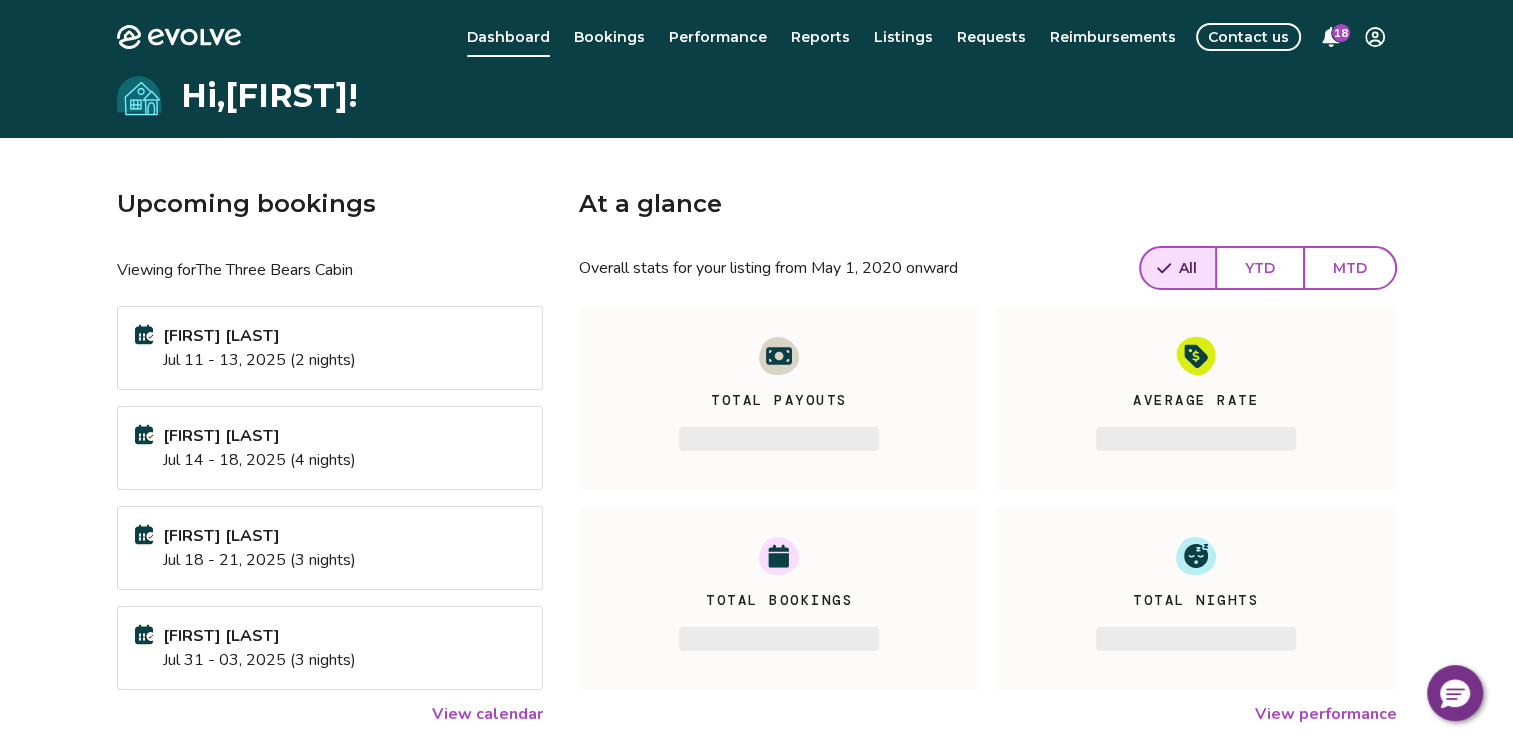 click on "Bookings" at bounding box center (609, 37) 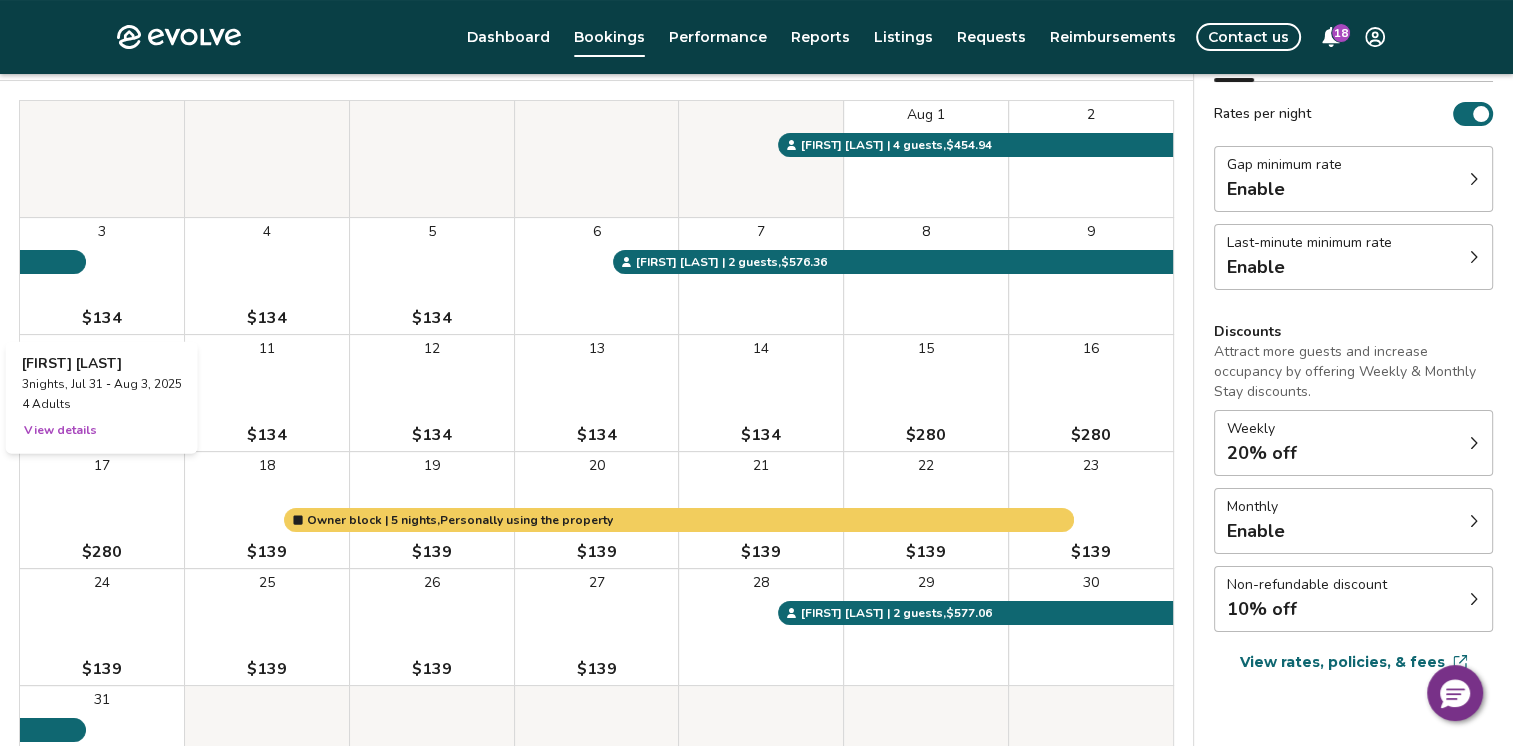 scroll, scrollTop: 100, scrollLeft: 0, axis: vertical 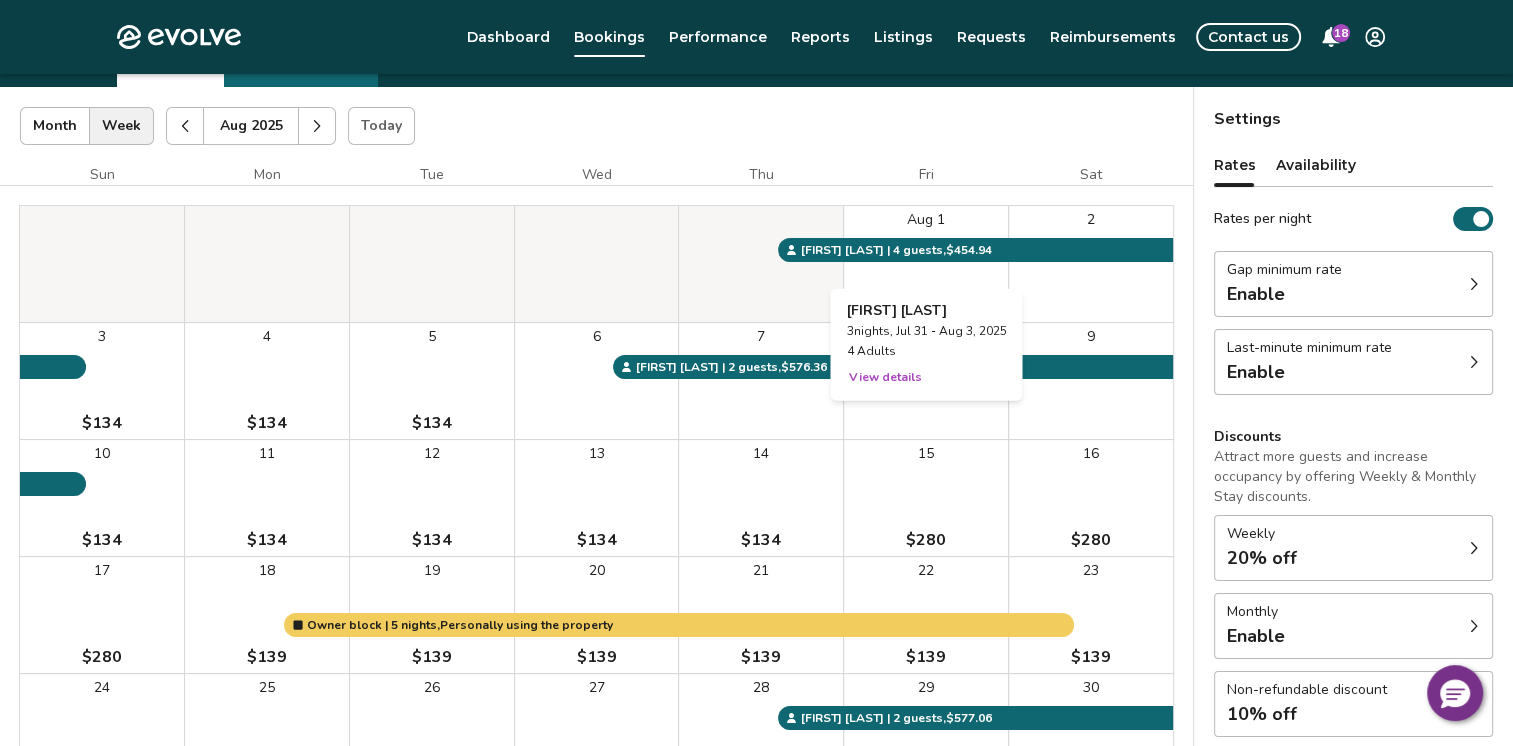 click on "Aug 1" at bounding box center (926, 264) 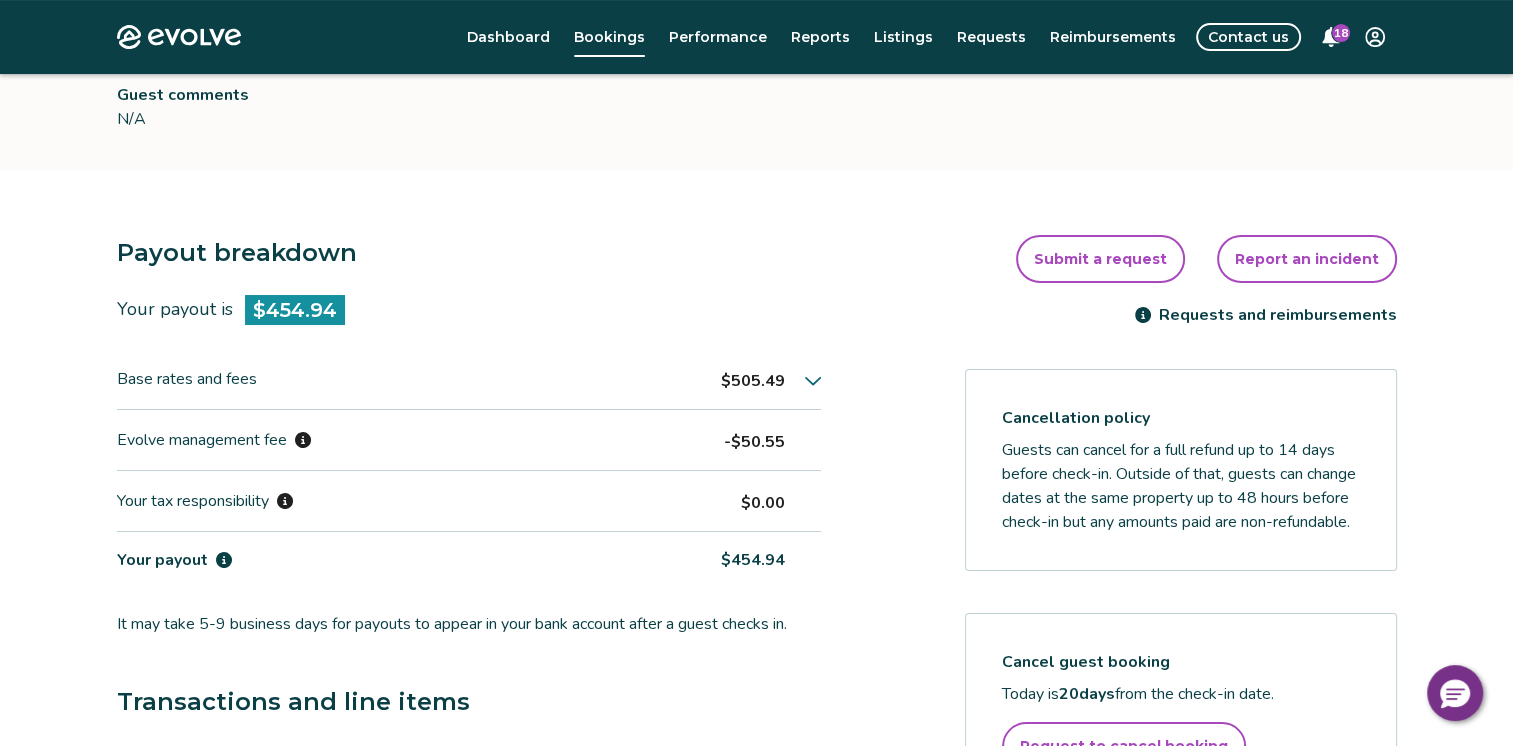 scroll, scrollTop: 495, scrollLeft: 0, axis: vertical 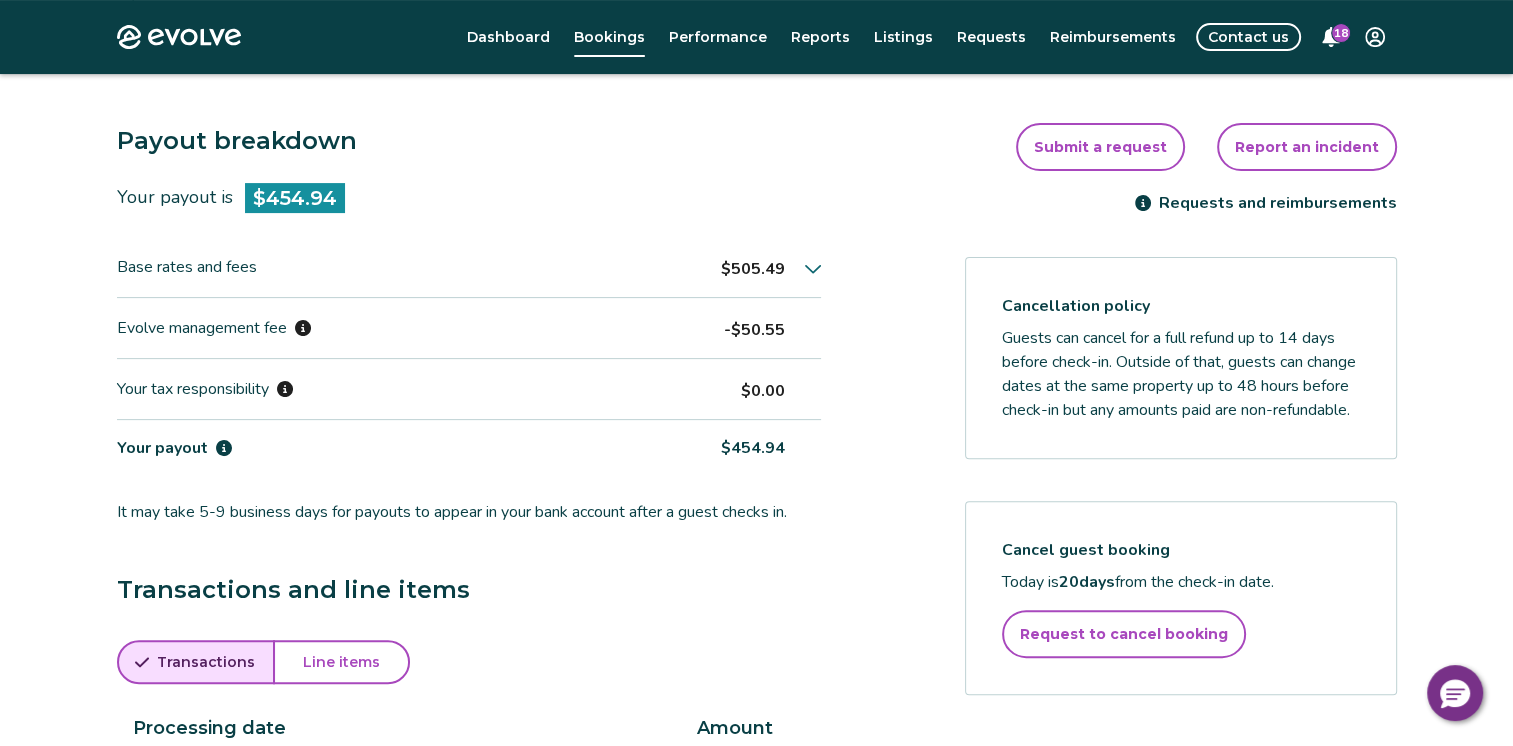 click 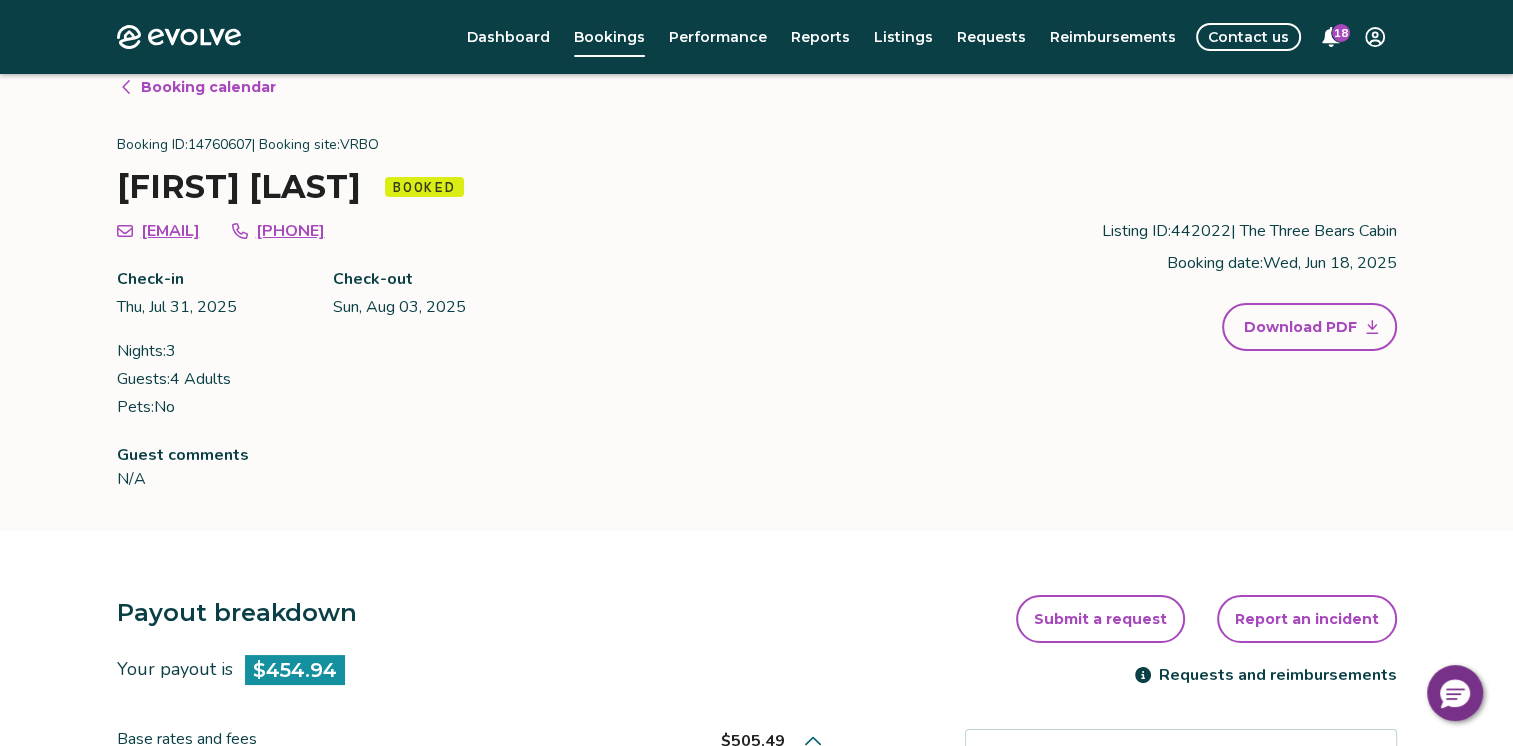 scroll, scrollTop: 0, scrollLeft: 0, axis: both 